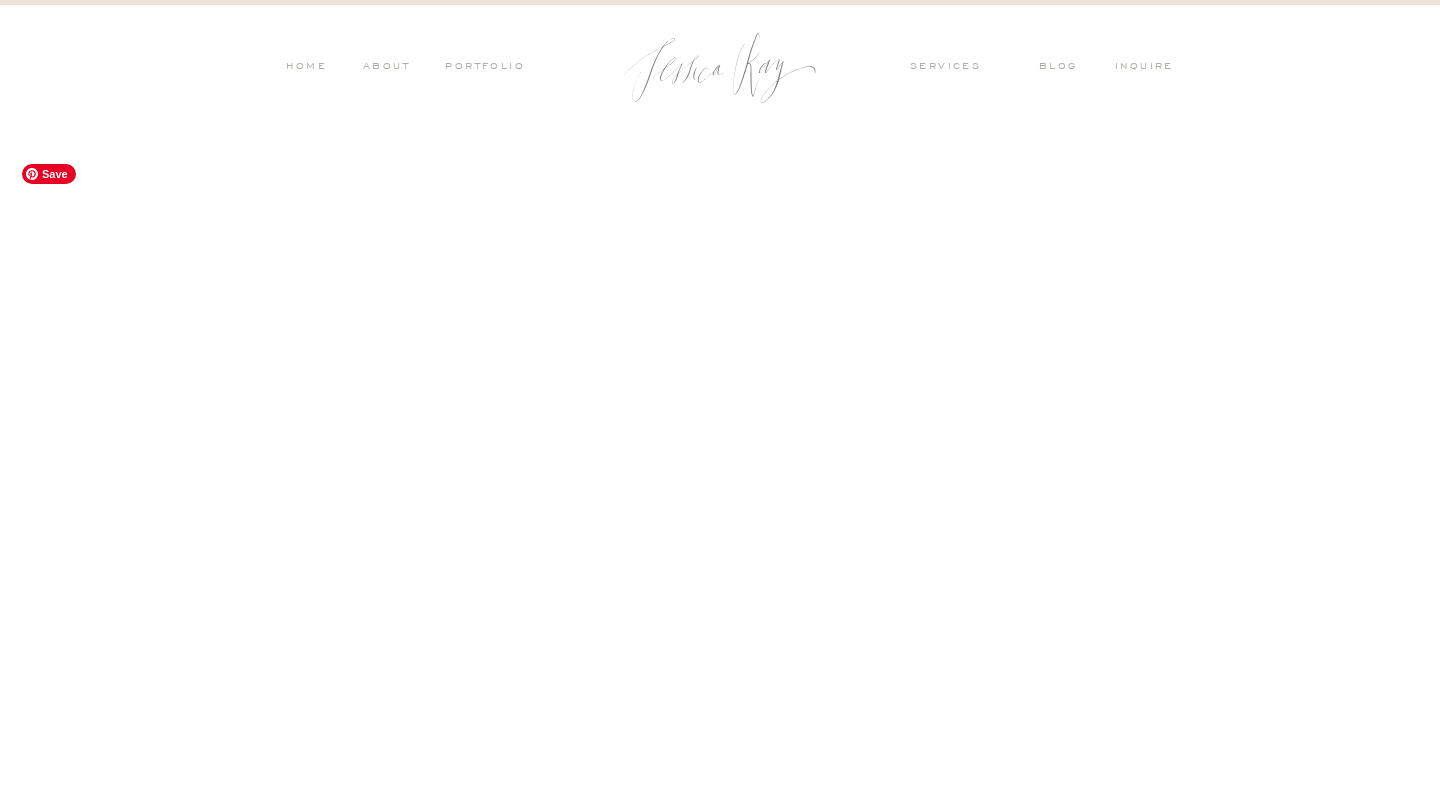 scroll, scrollTop: 0, scrollLeft: 0, axis: both 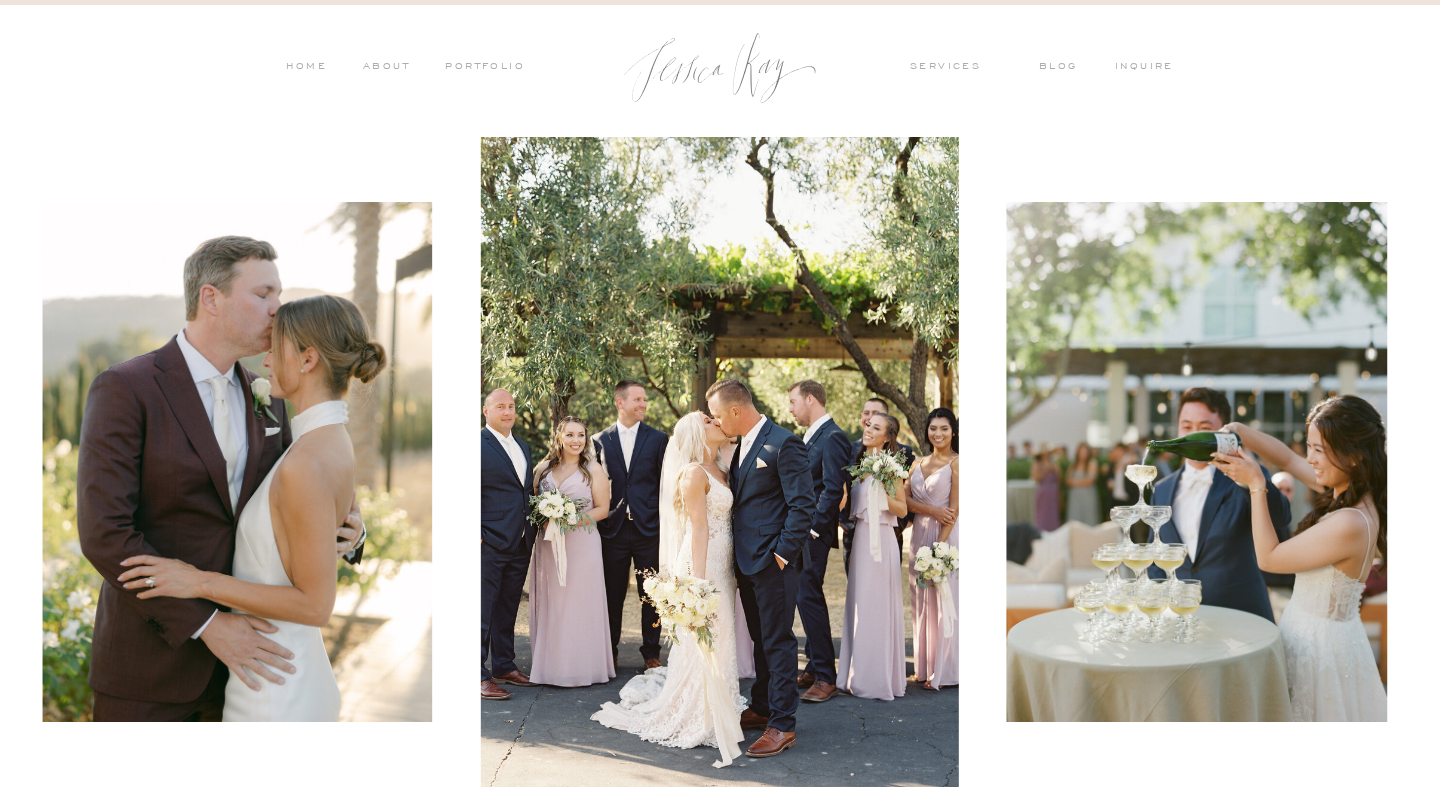 click on "PORTFOLIO" at bounding box center (483, 68) 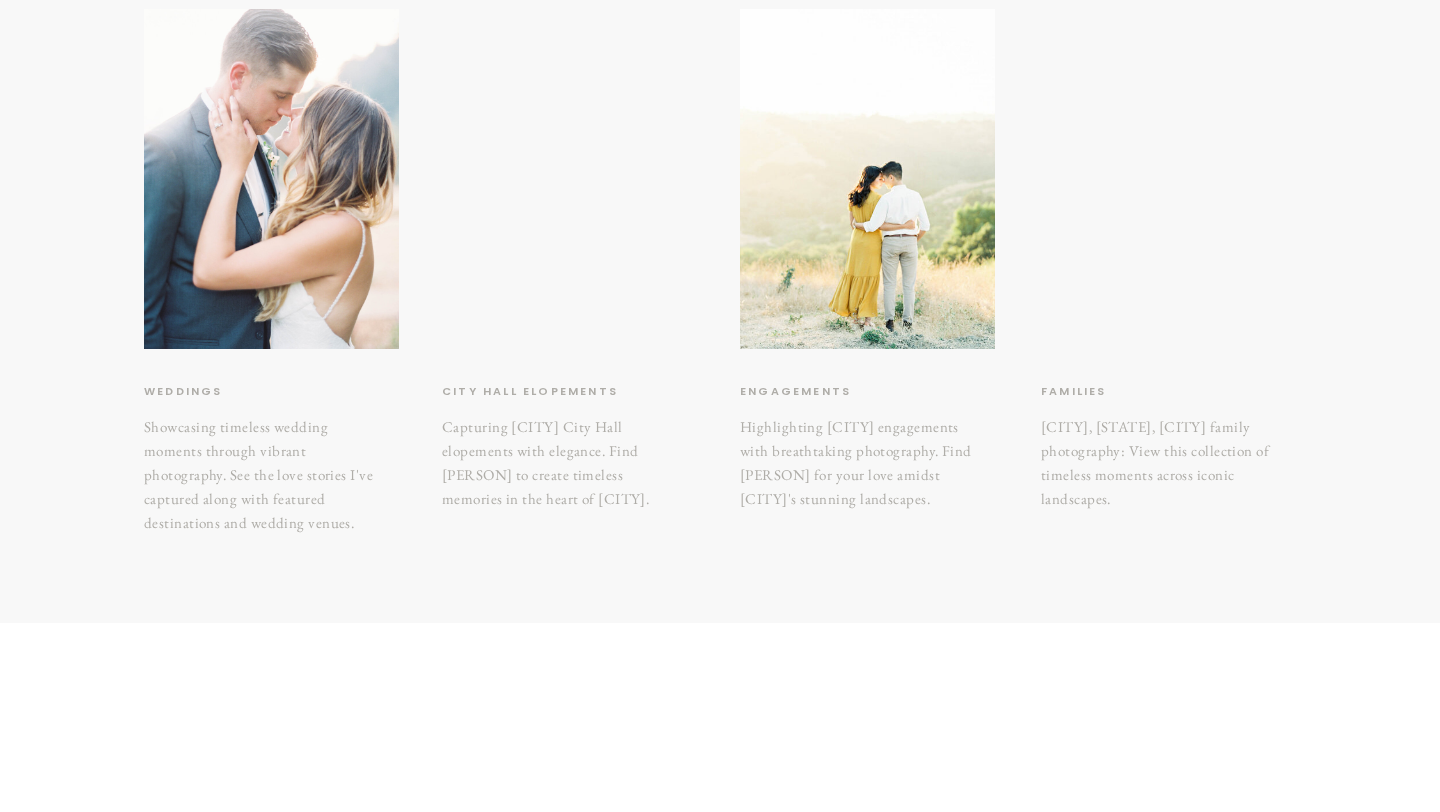 scroll, scrollTop: 384, scrollLeft: 0, axis: vertical 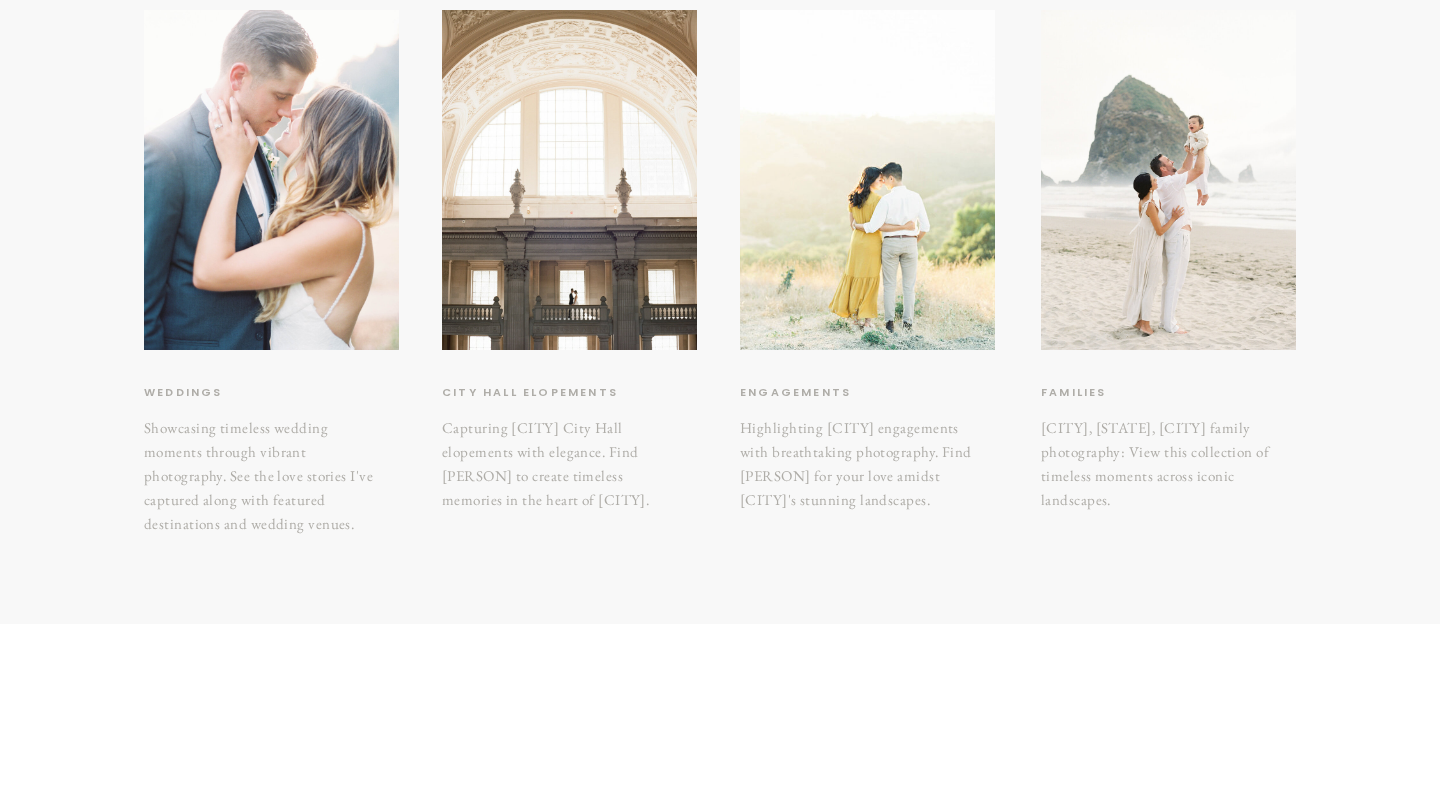 click at bounding box center (867, 180) 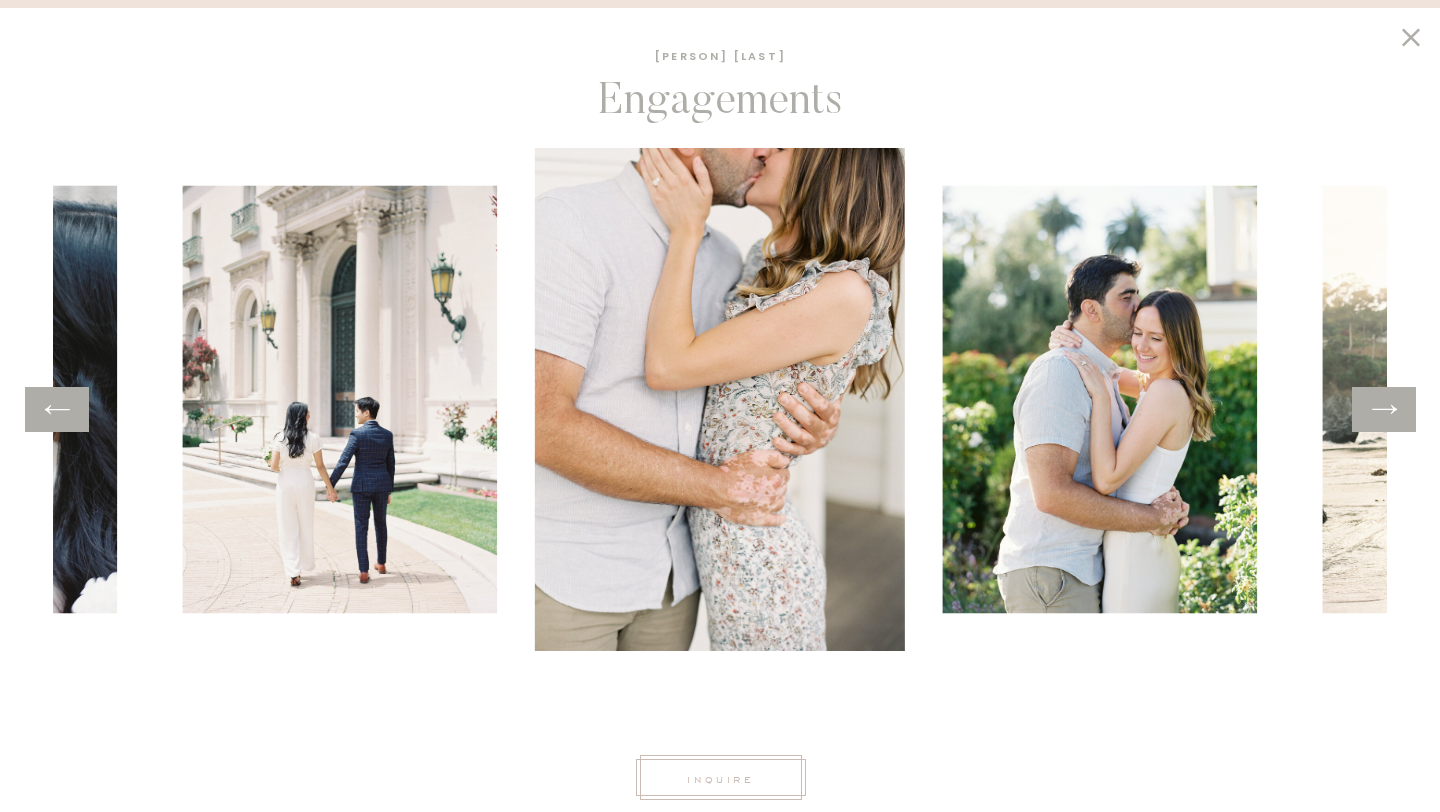 scroll, scrollTop: 655, scrollLeft: 0, axis: vertical 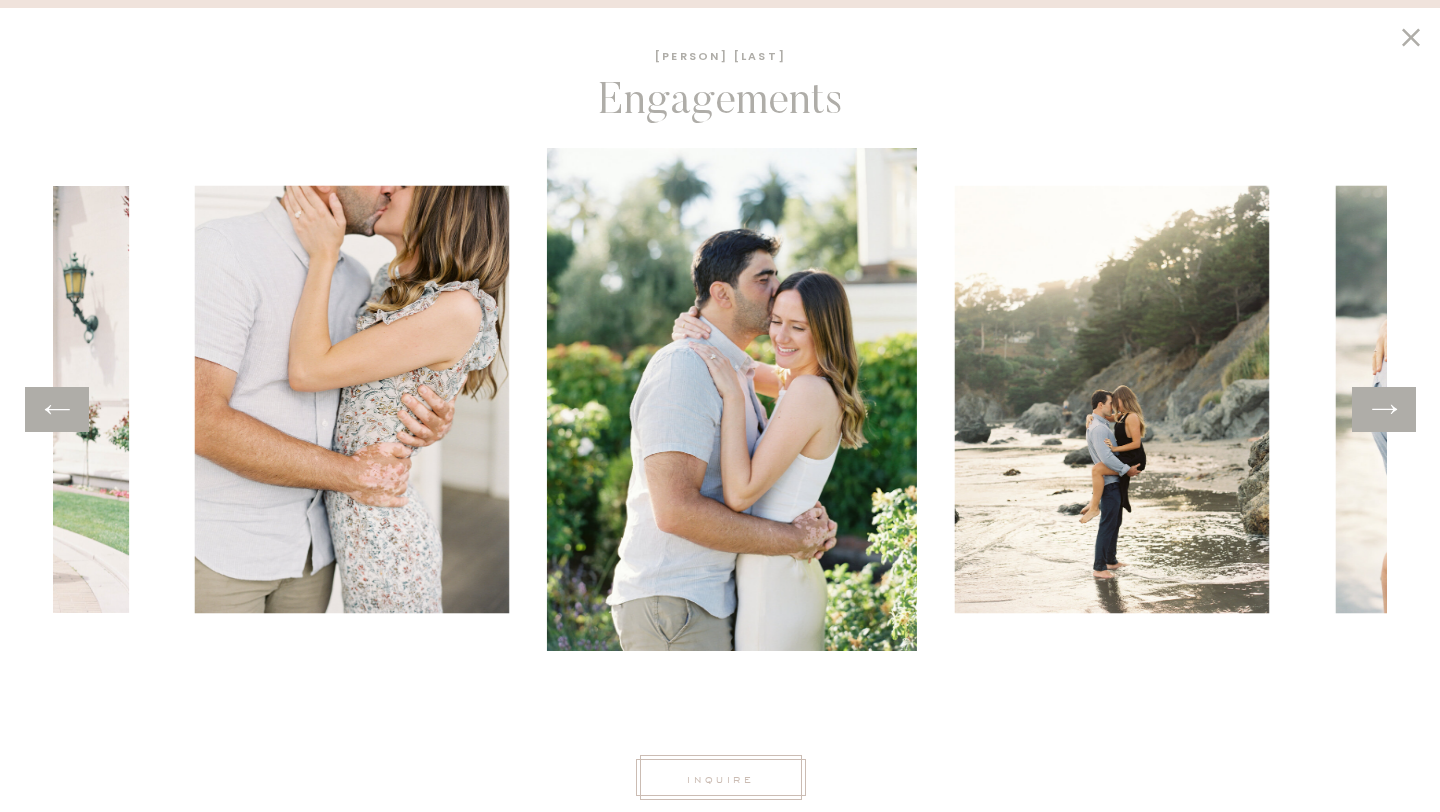 click 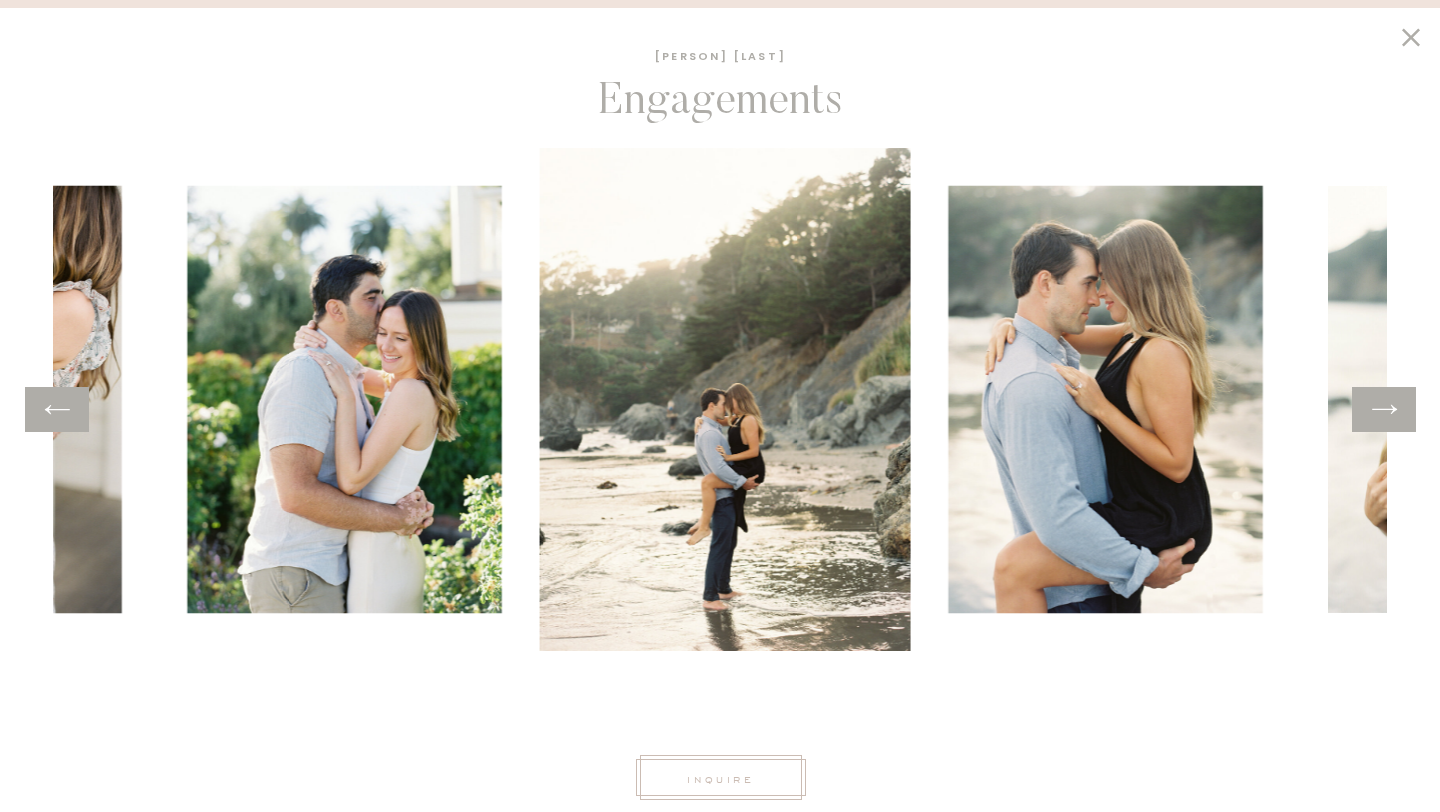 click 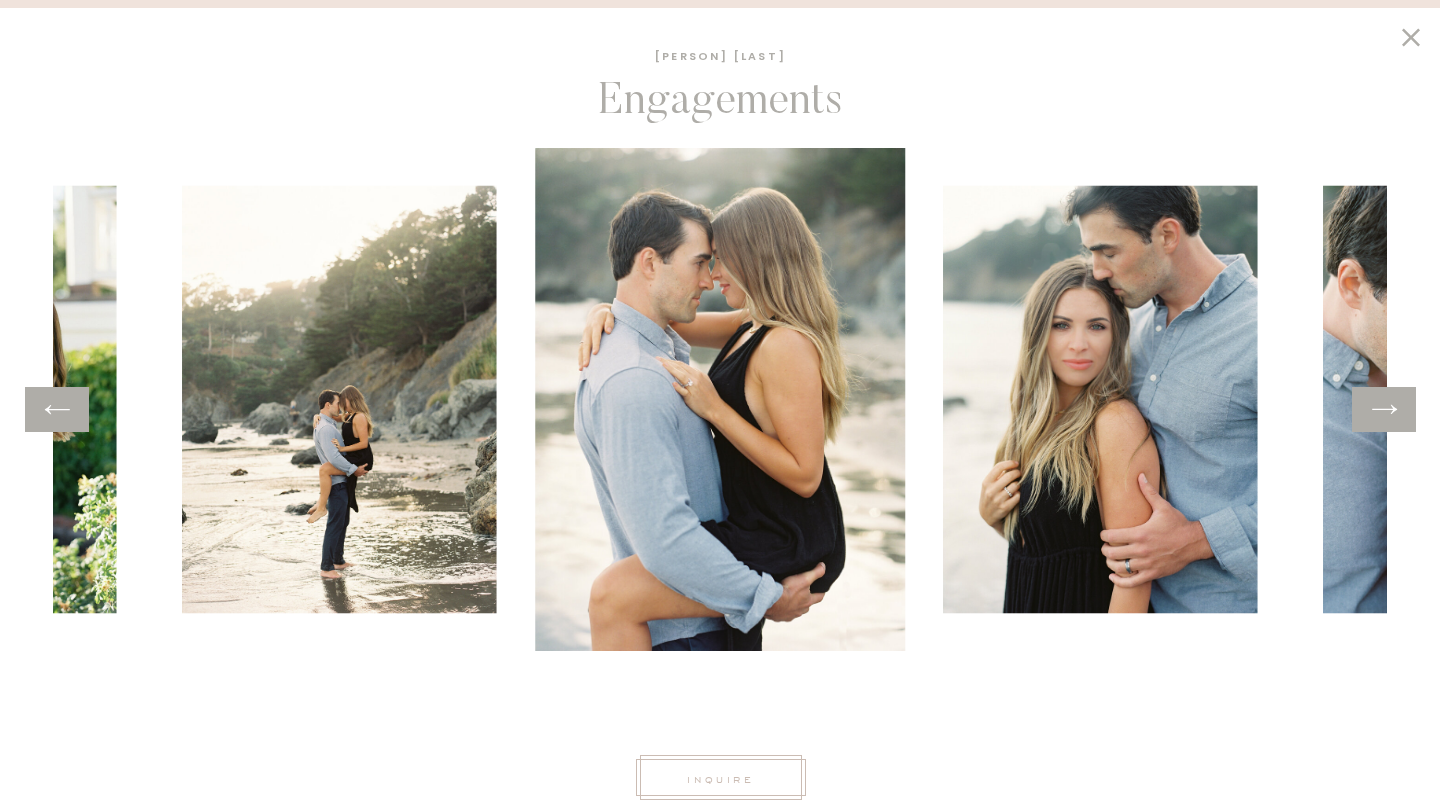 click 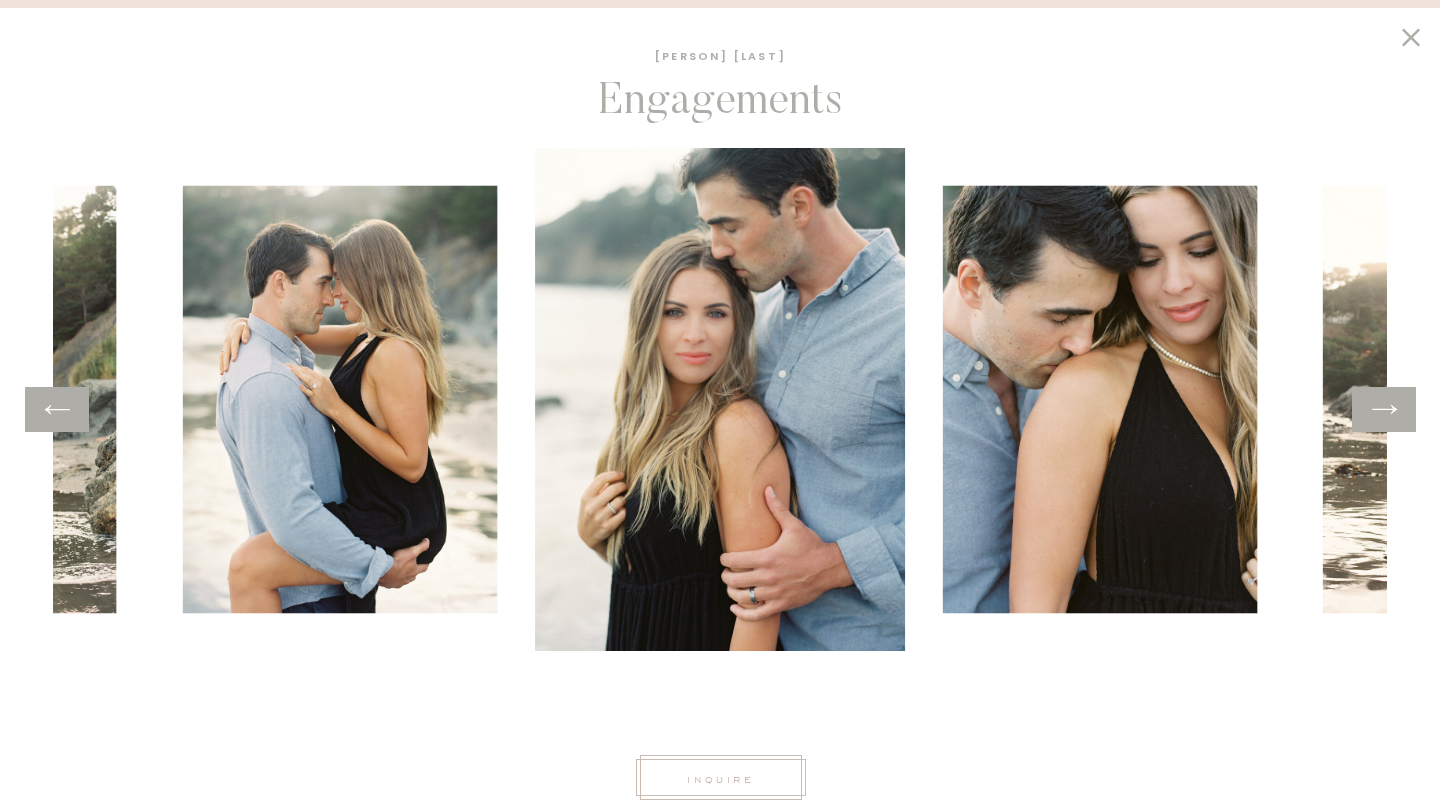click 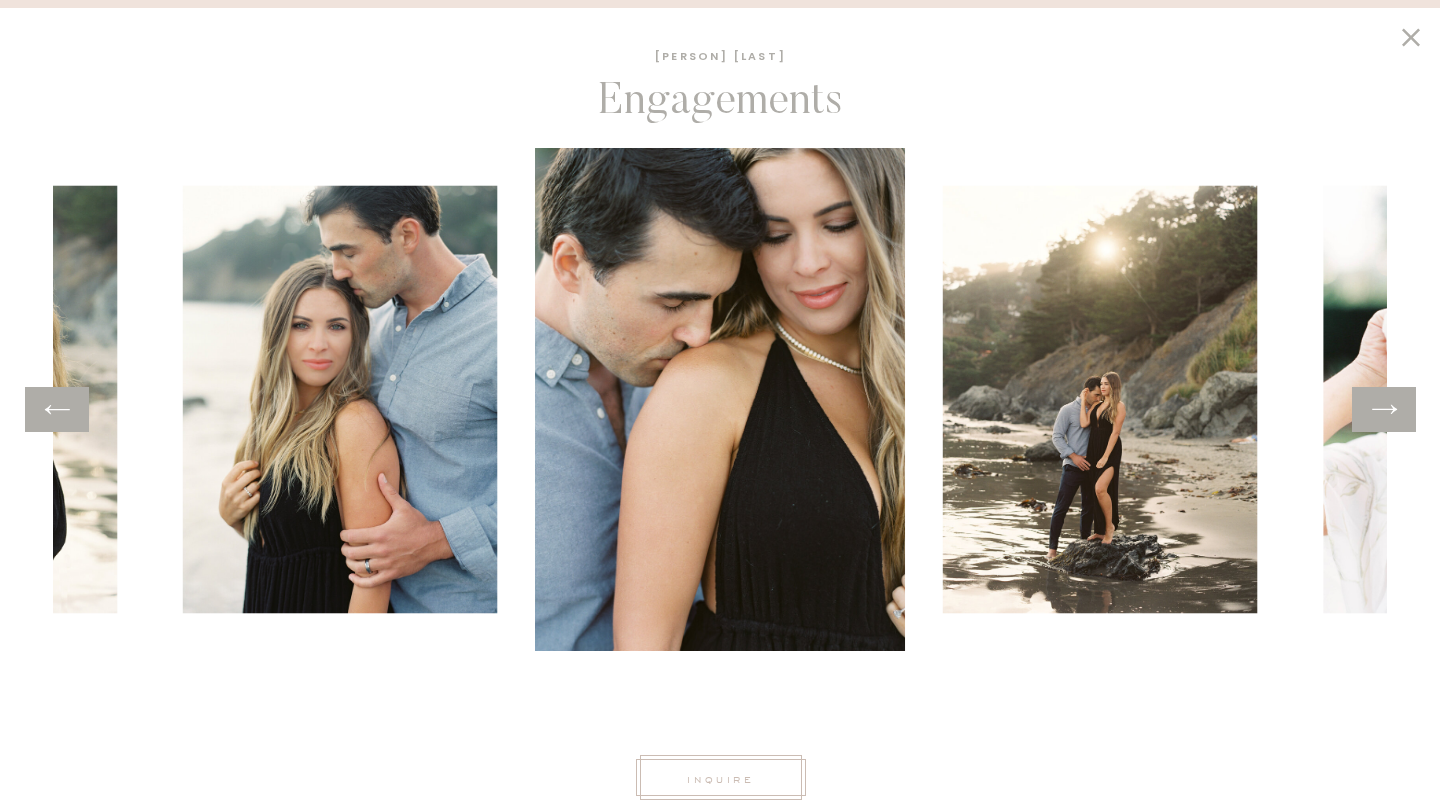 click 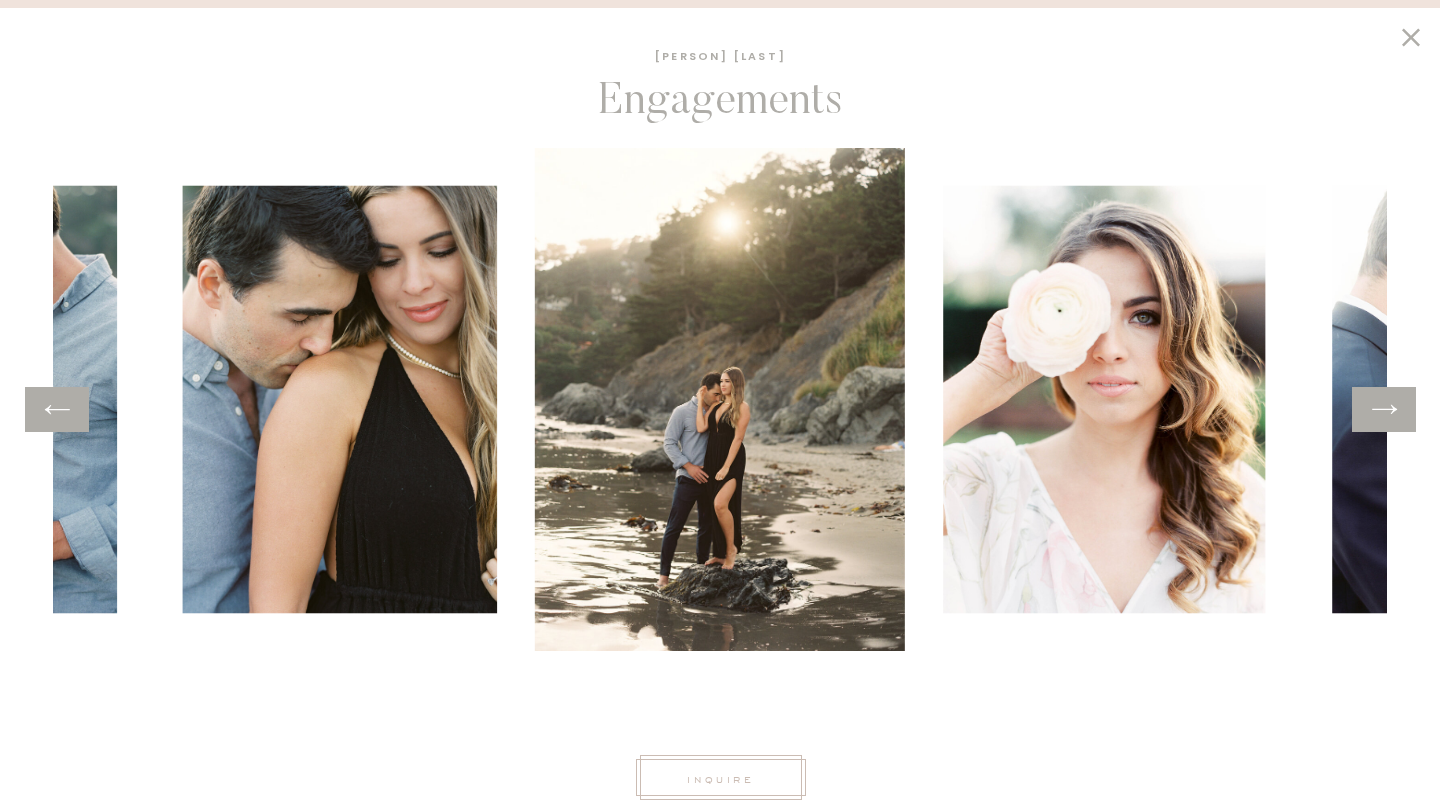 click 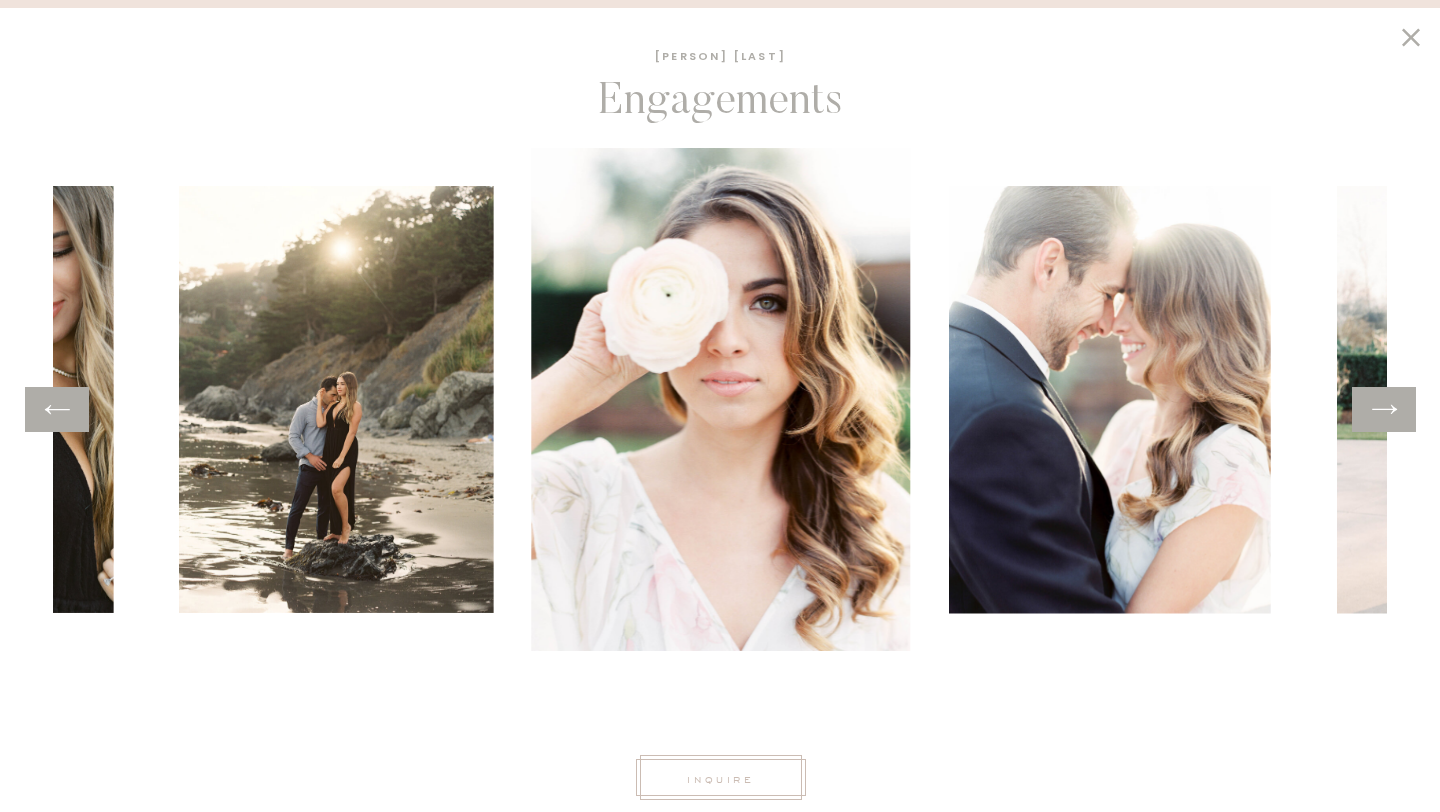 click 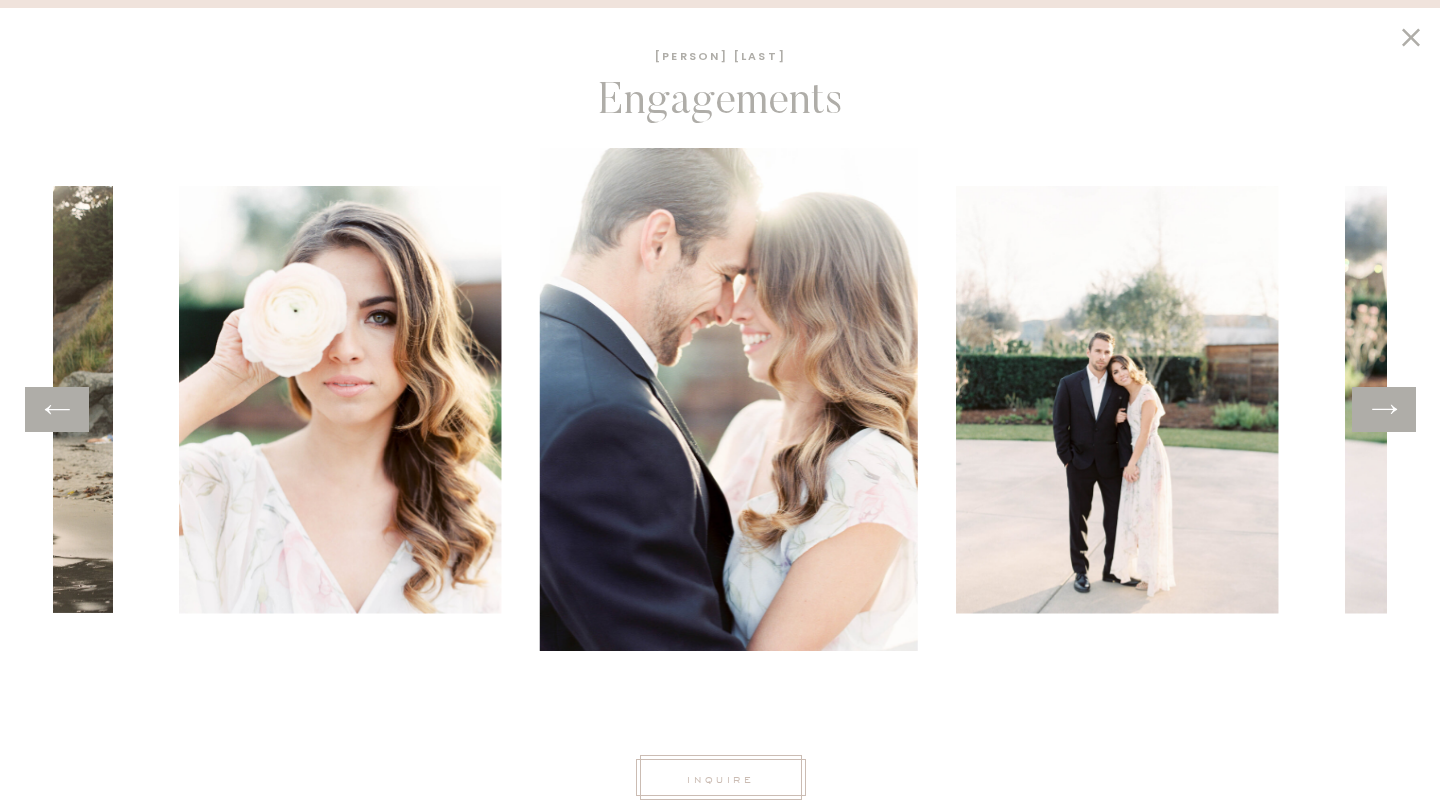 click 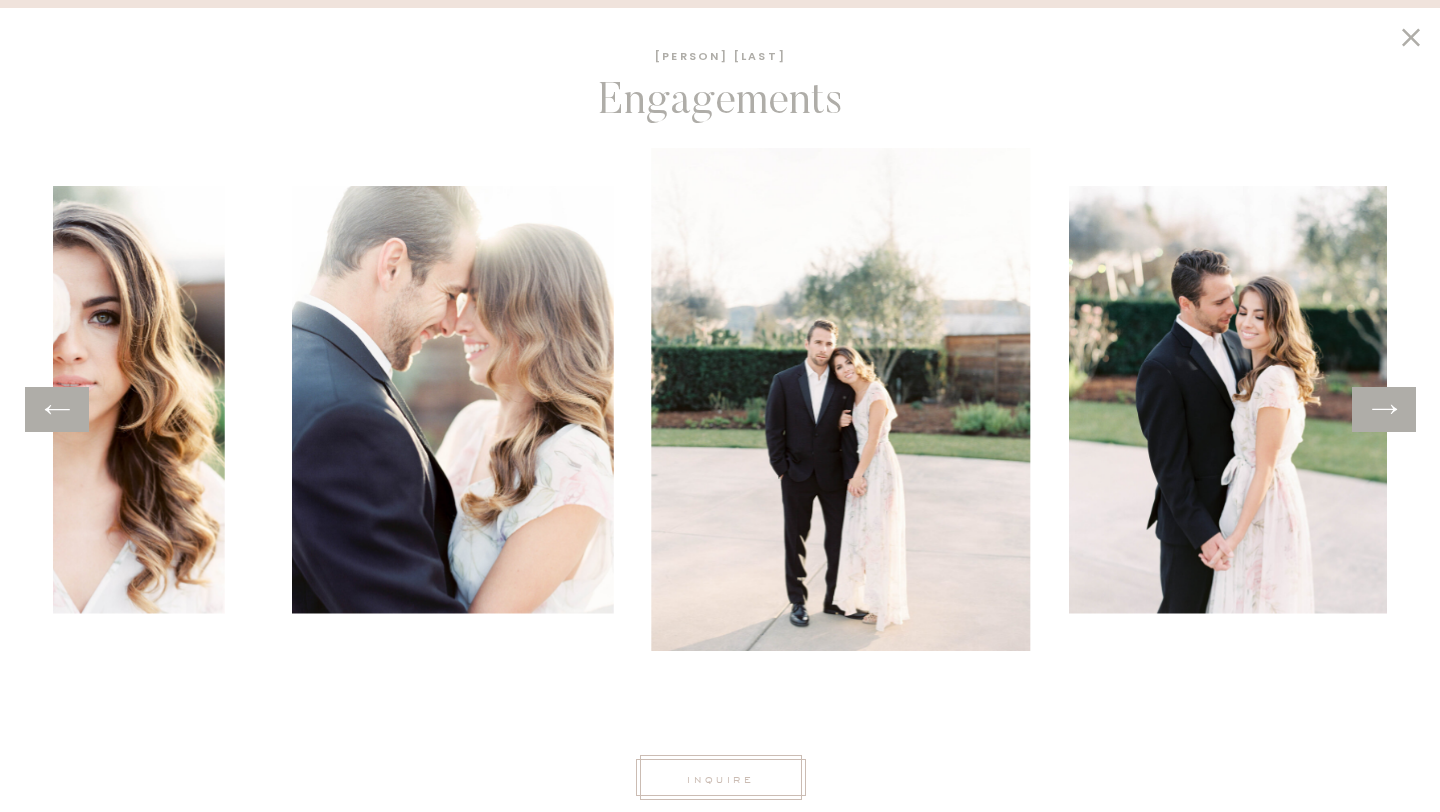 click 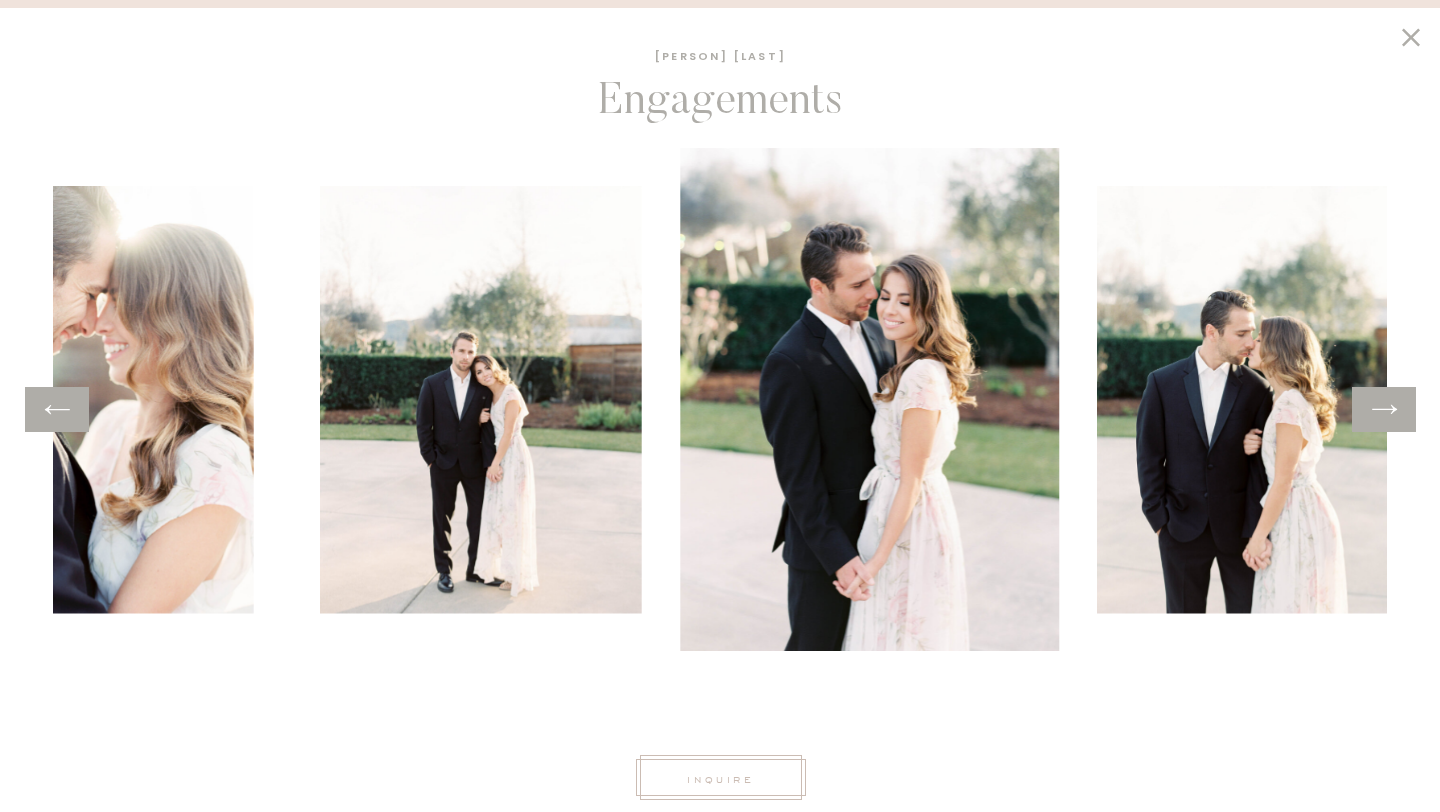 click 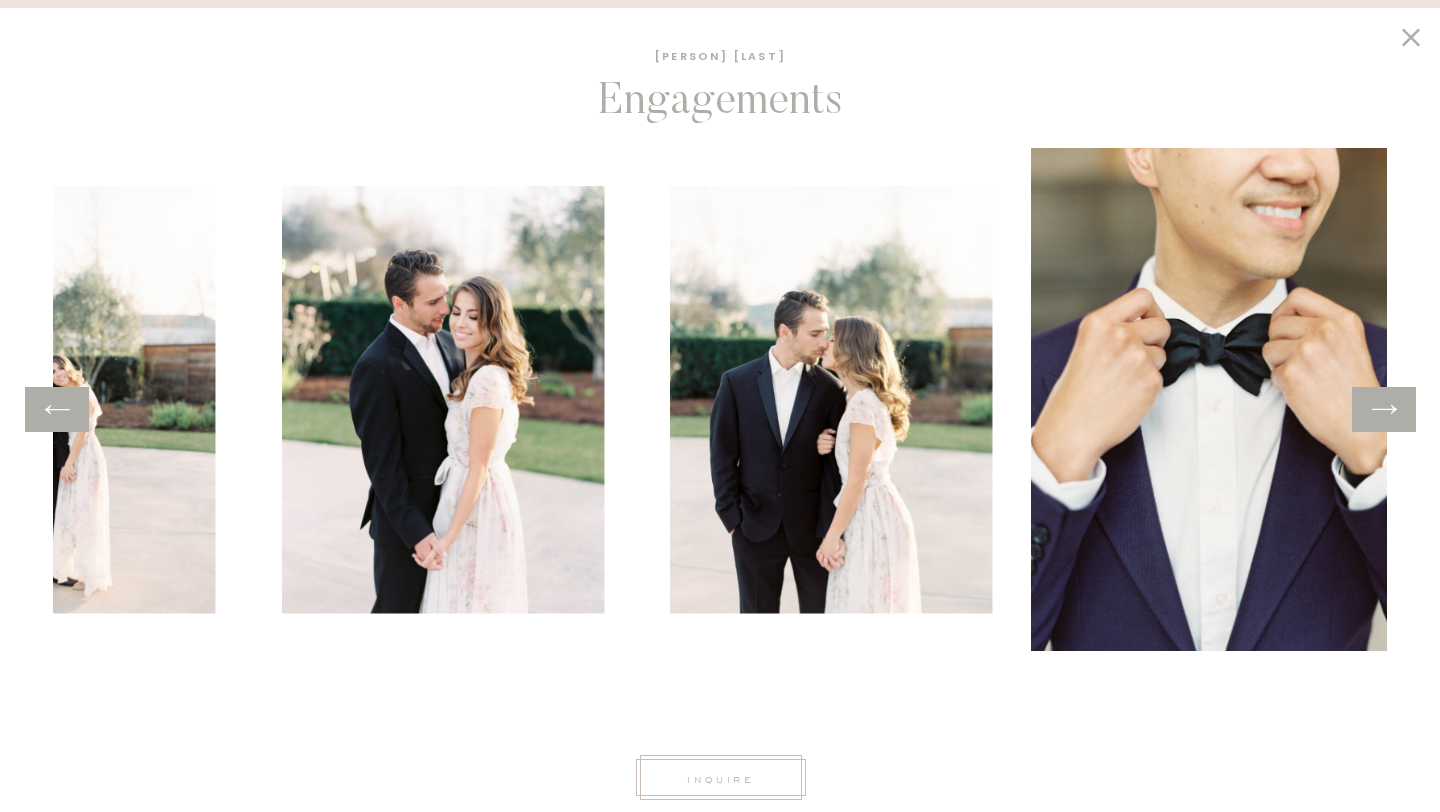 click 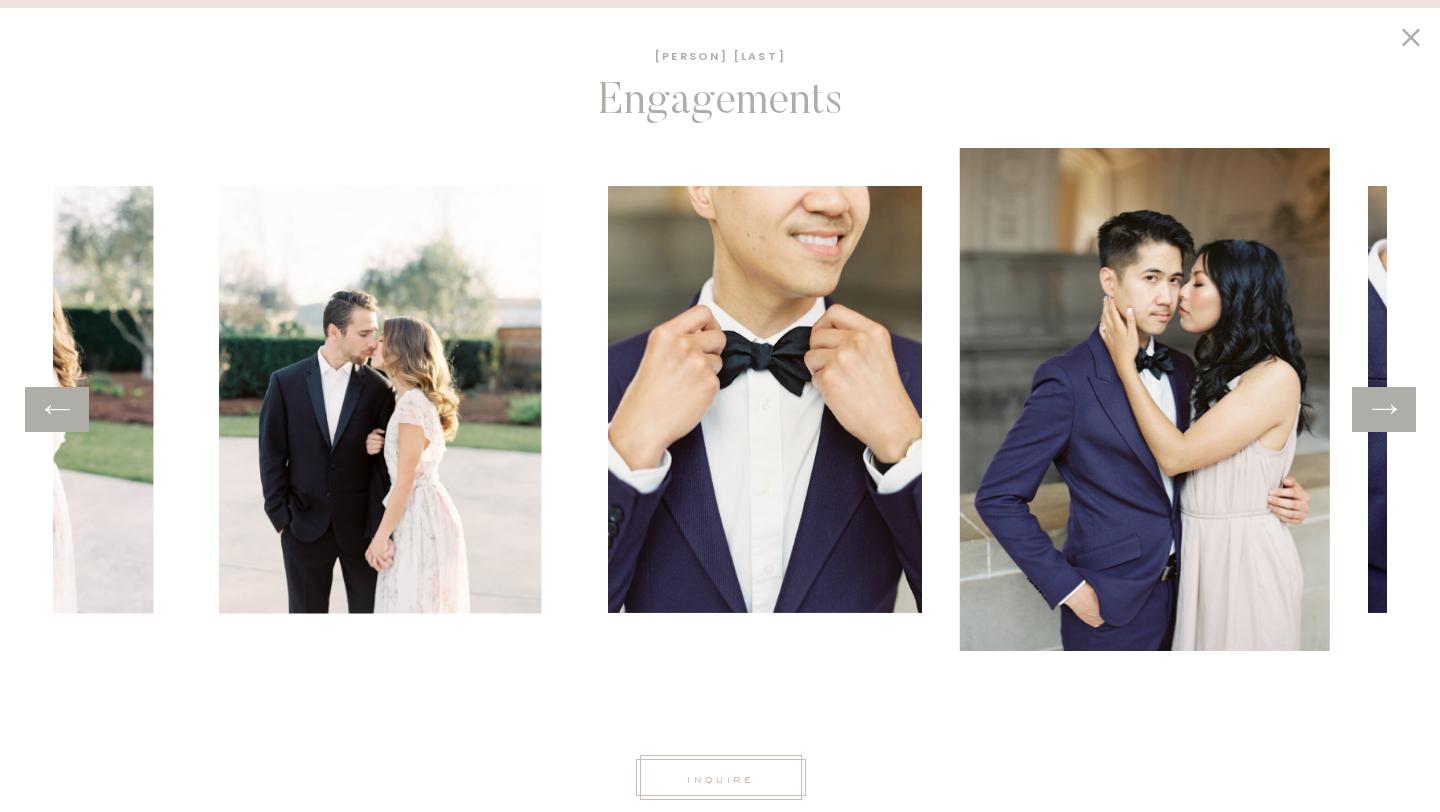 click 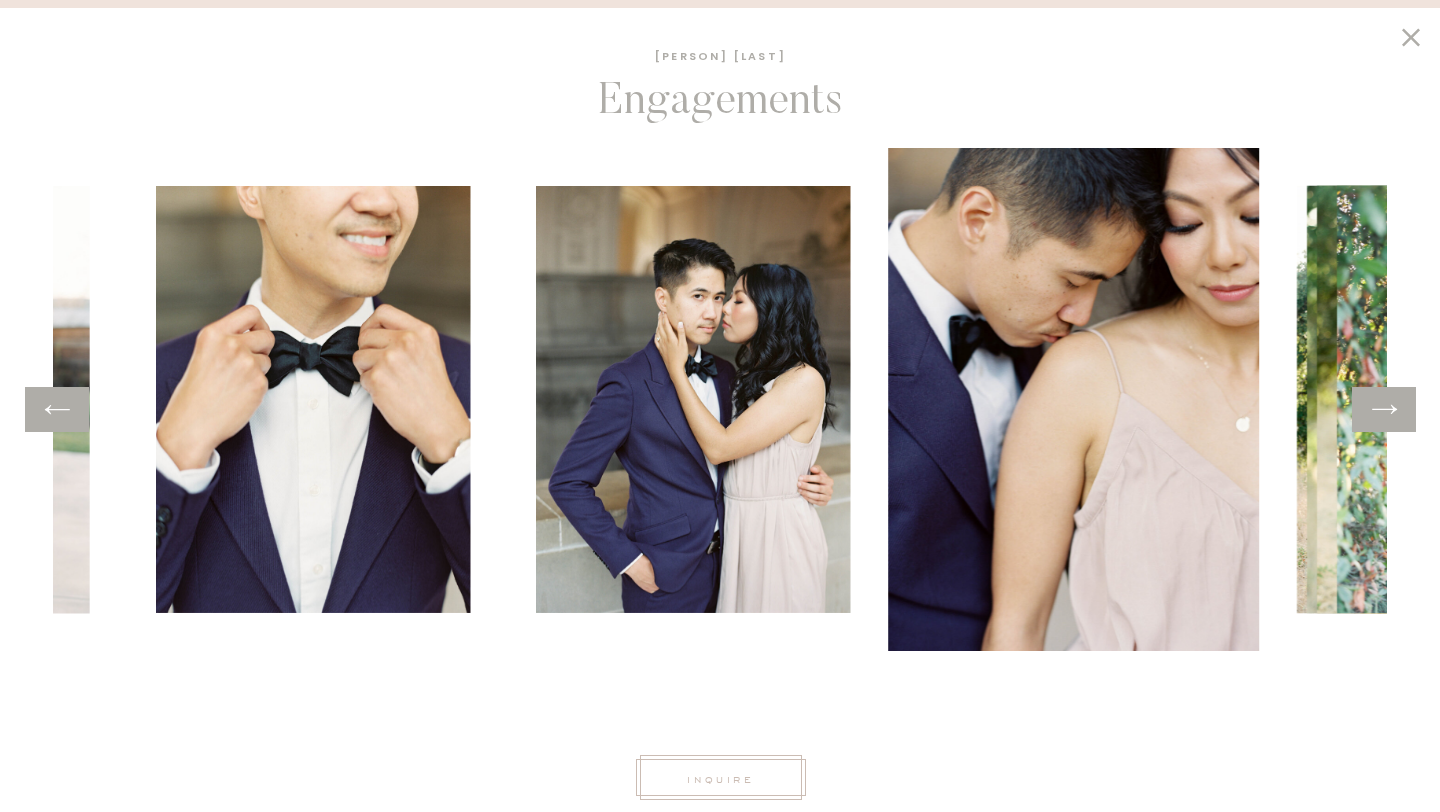 click 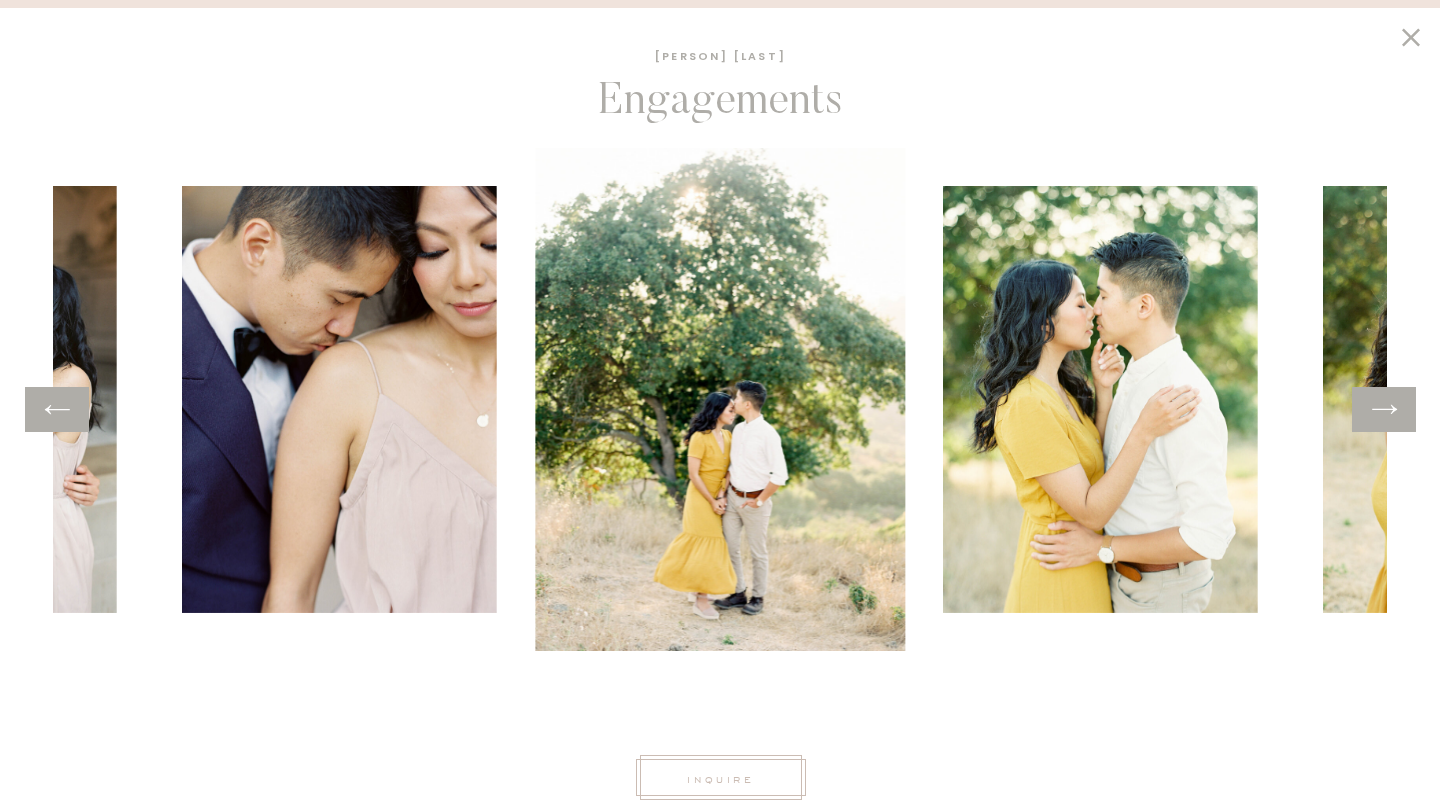 click 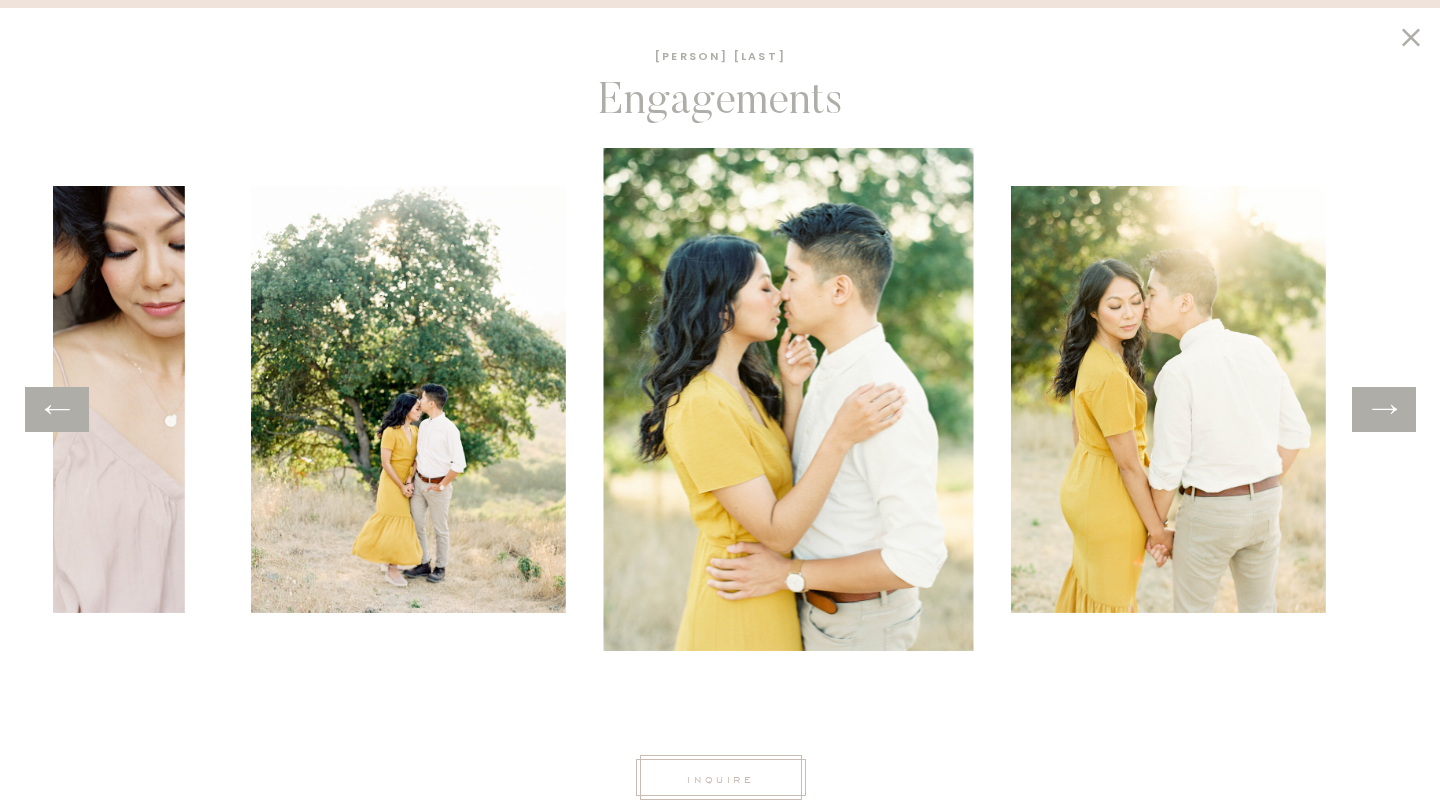 click 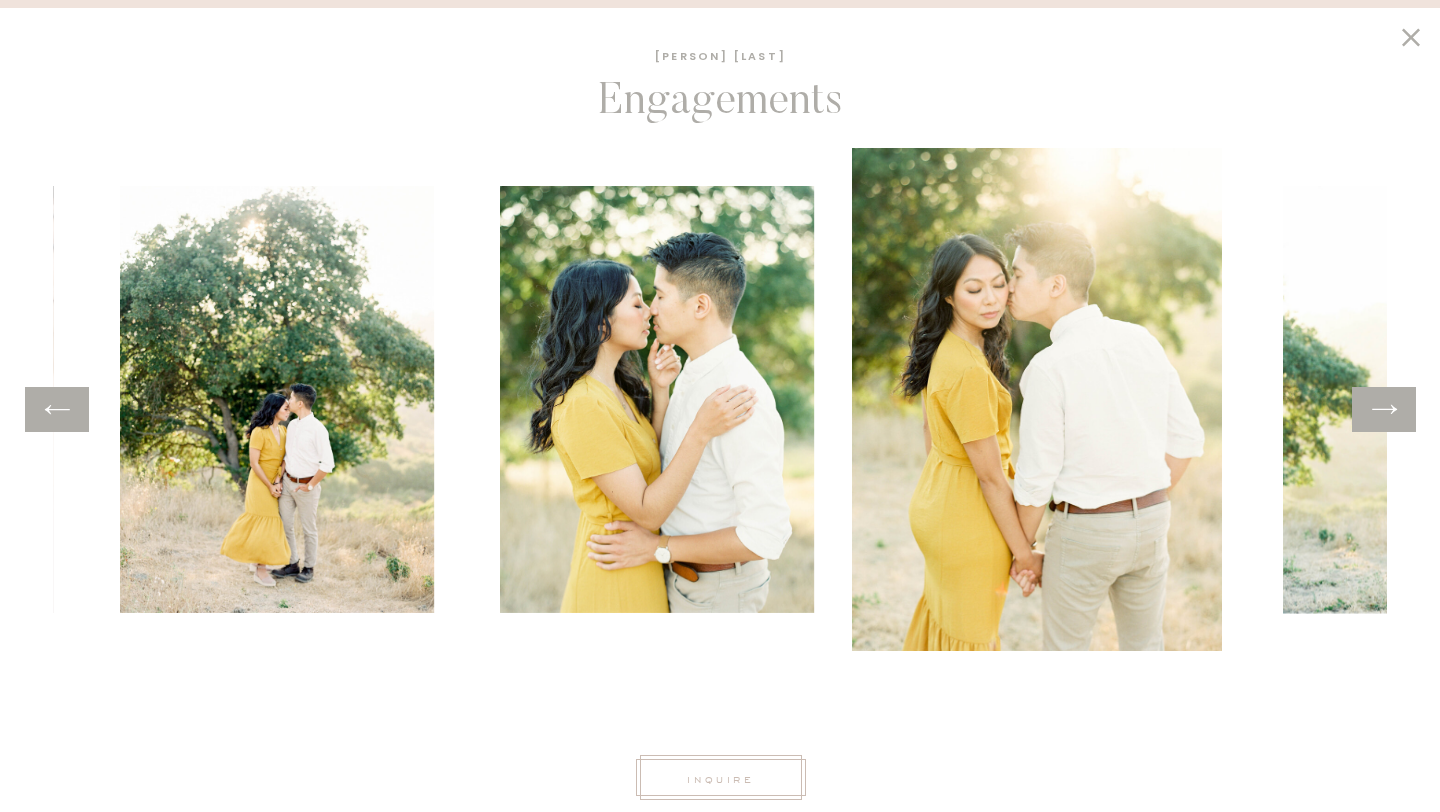 click 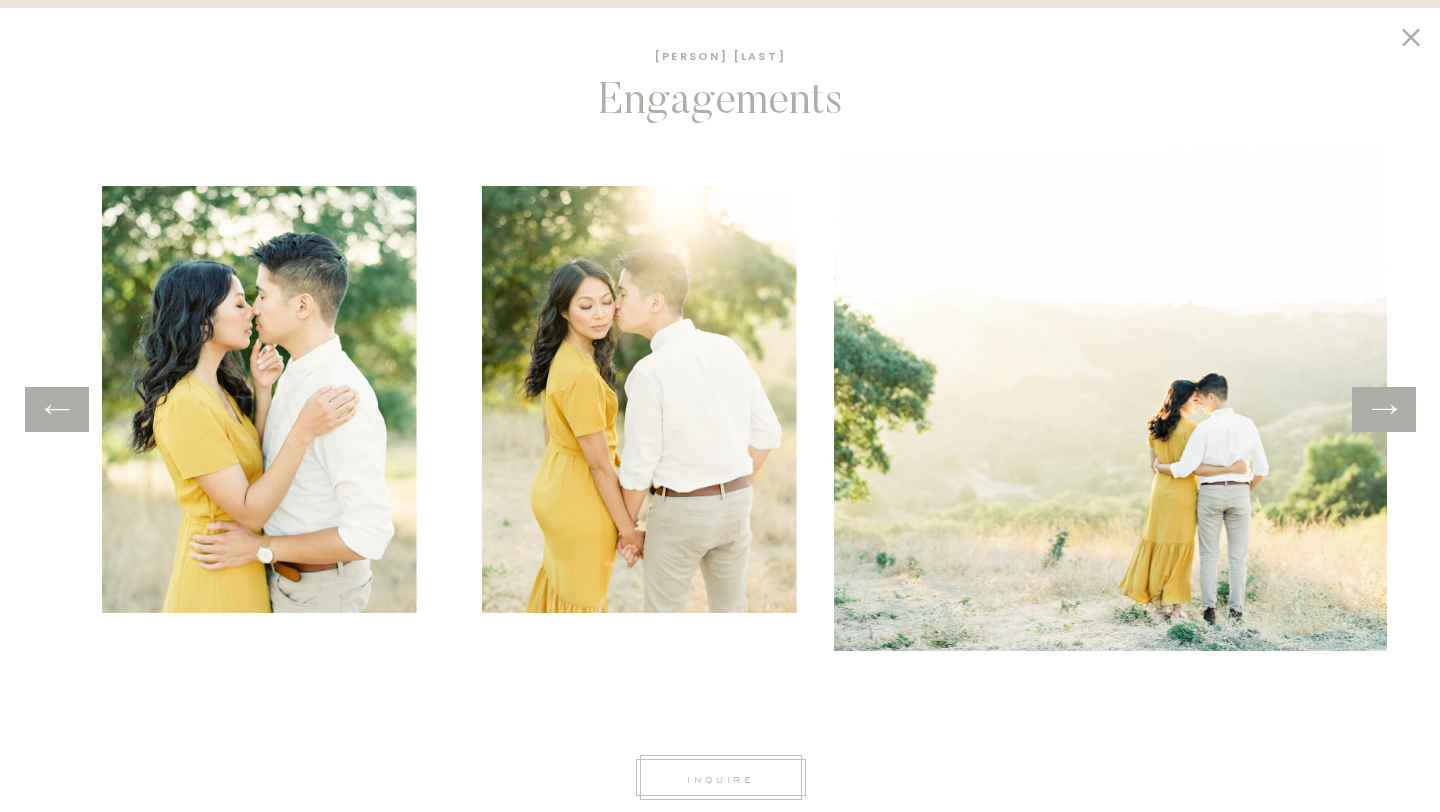 click 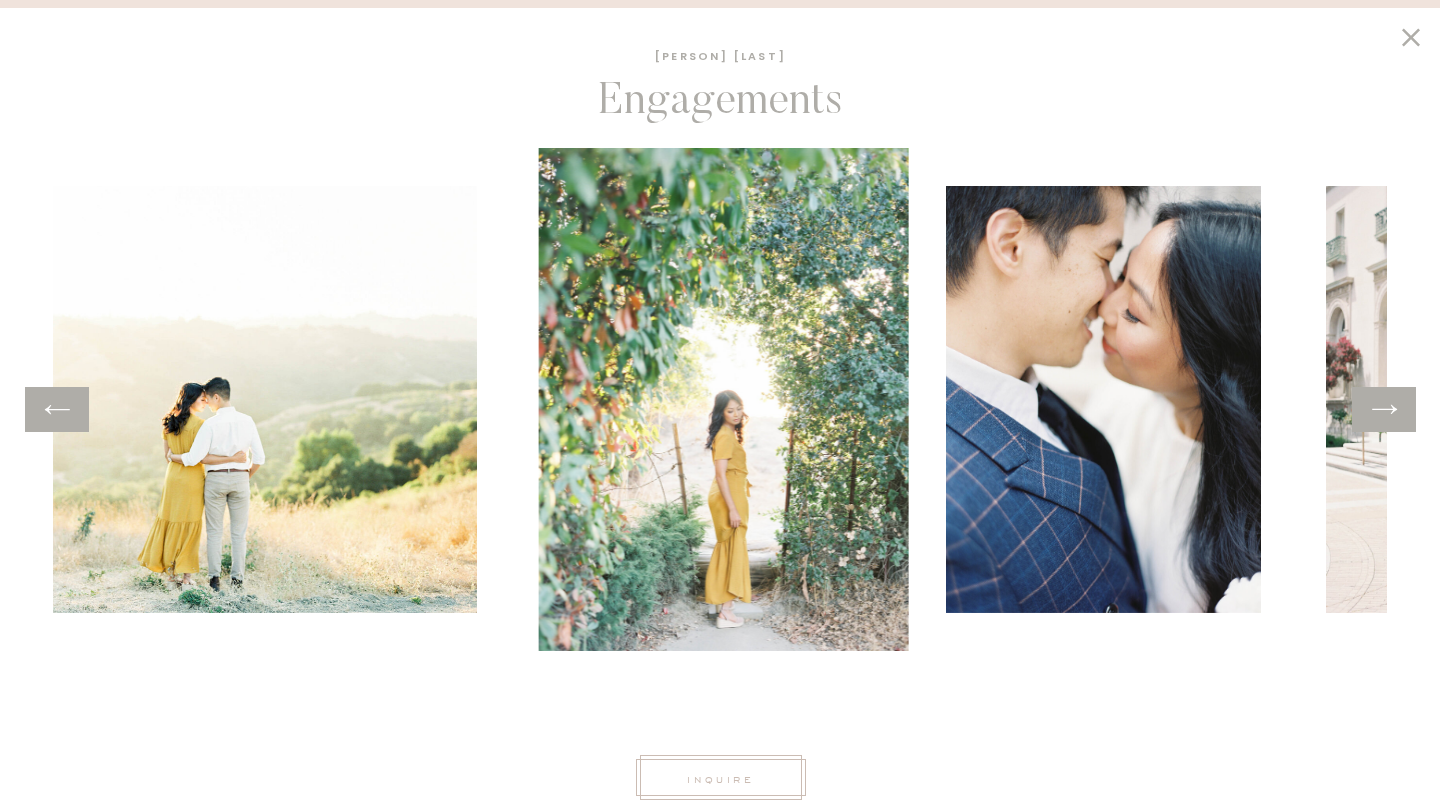 click 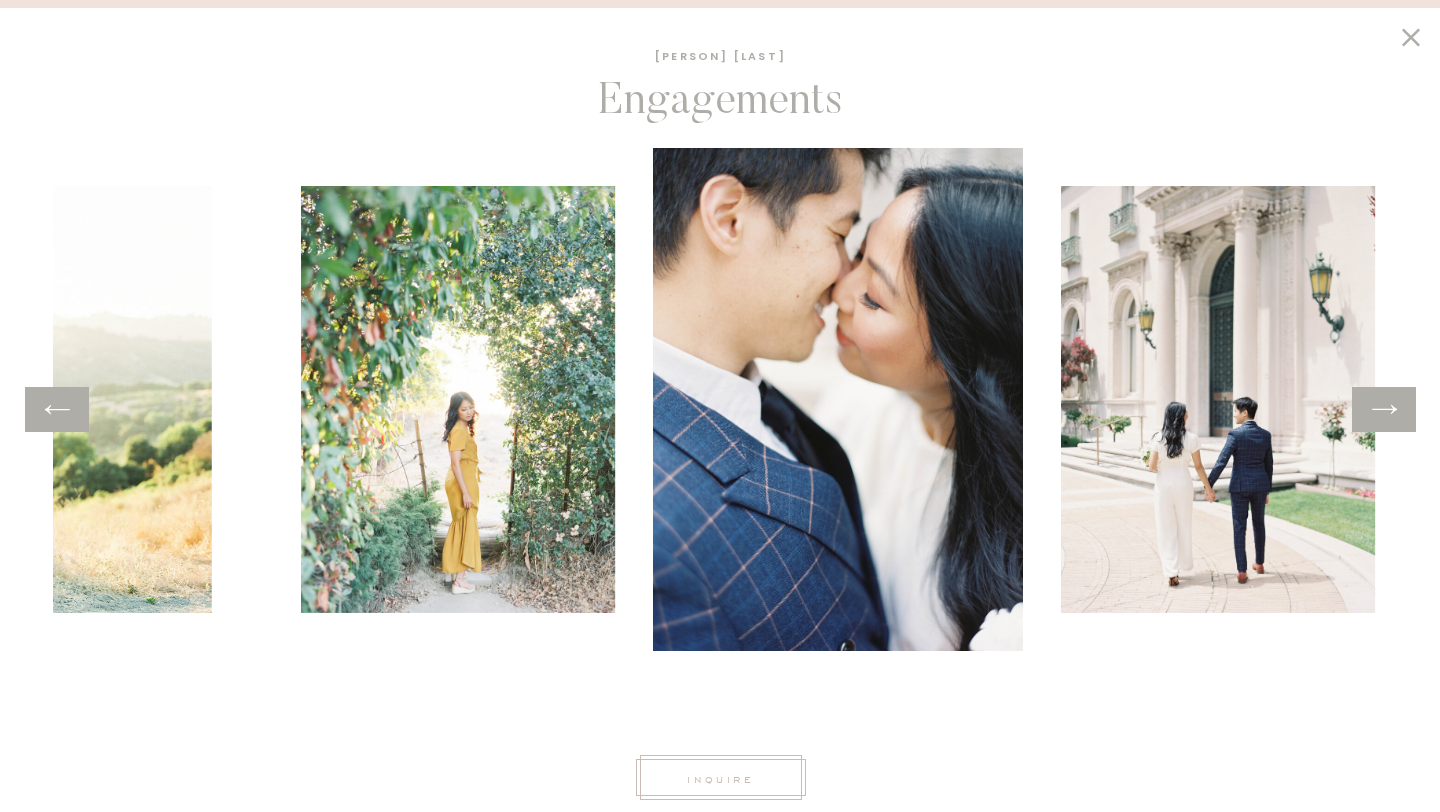 click 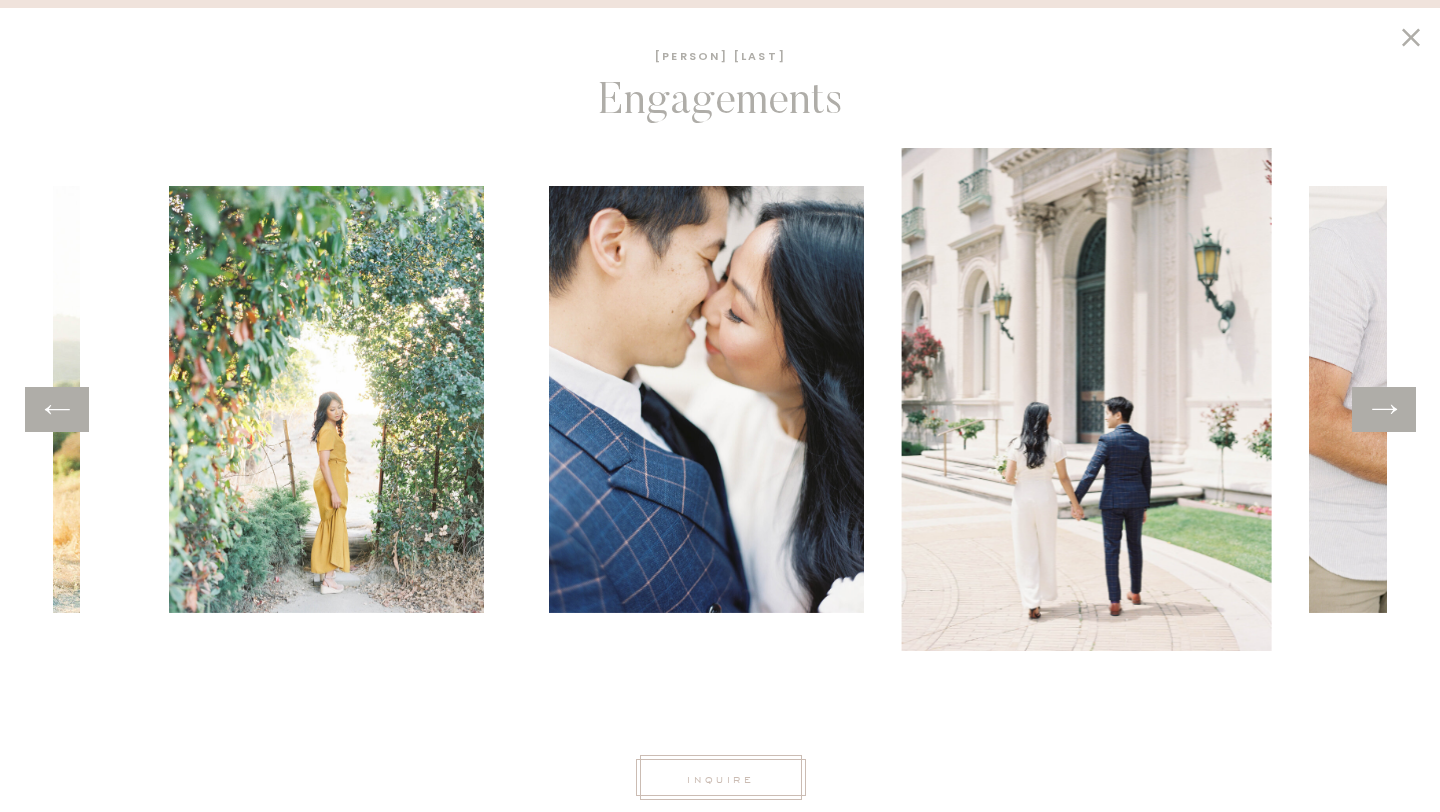 click 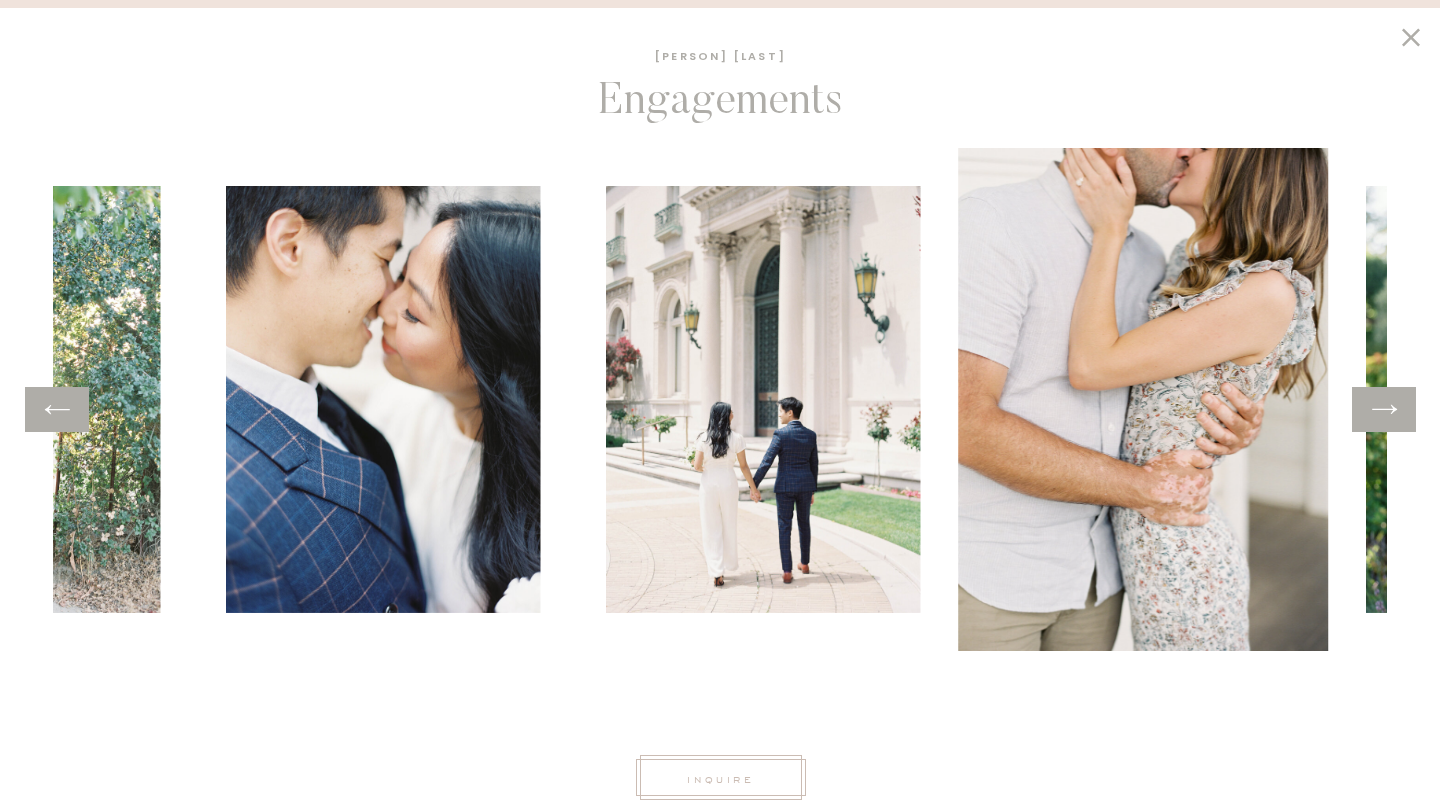 click 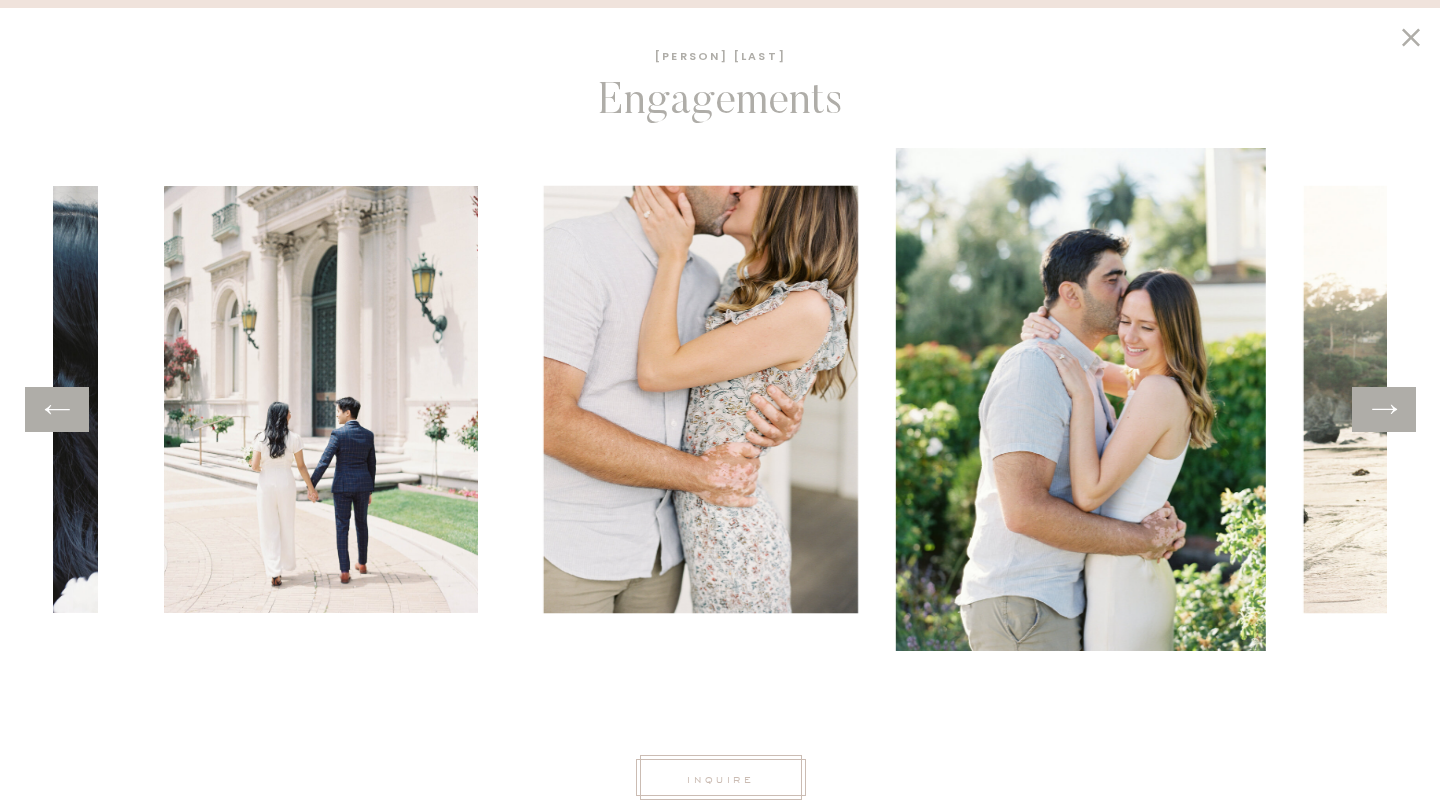 click 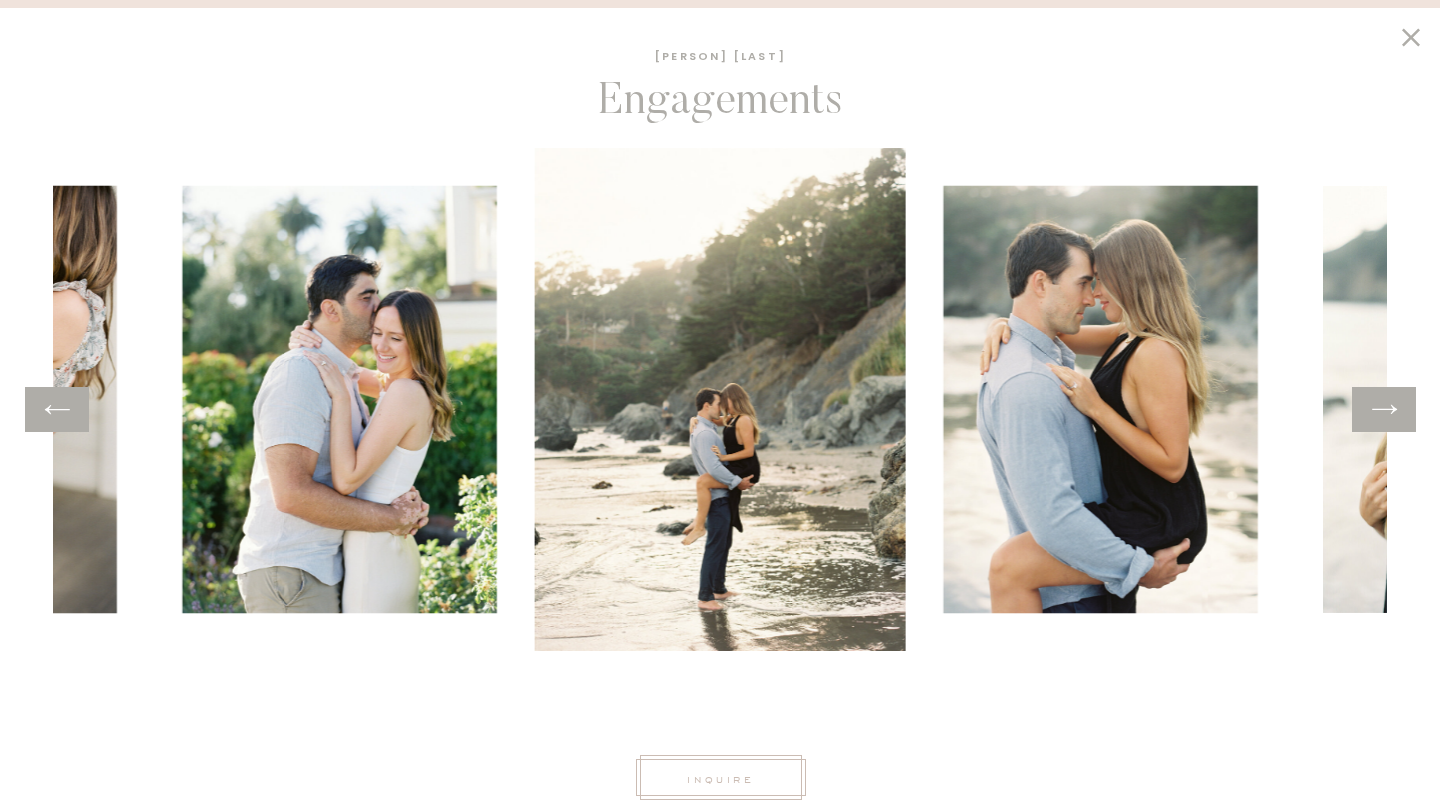 click 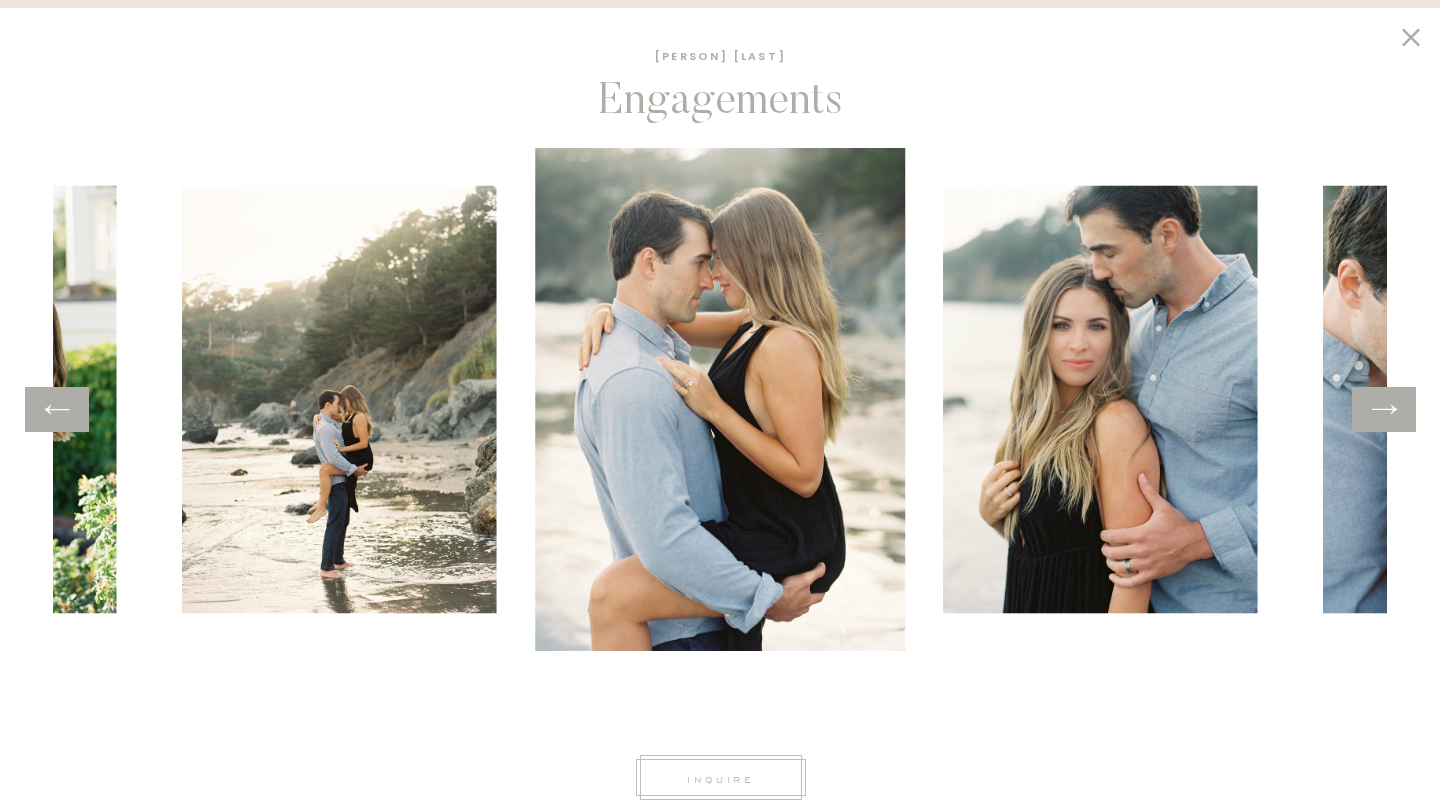 scroll, scrollTop: 170, scrollLeft: 0, axis: vertical 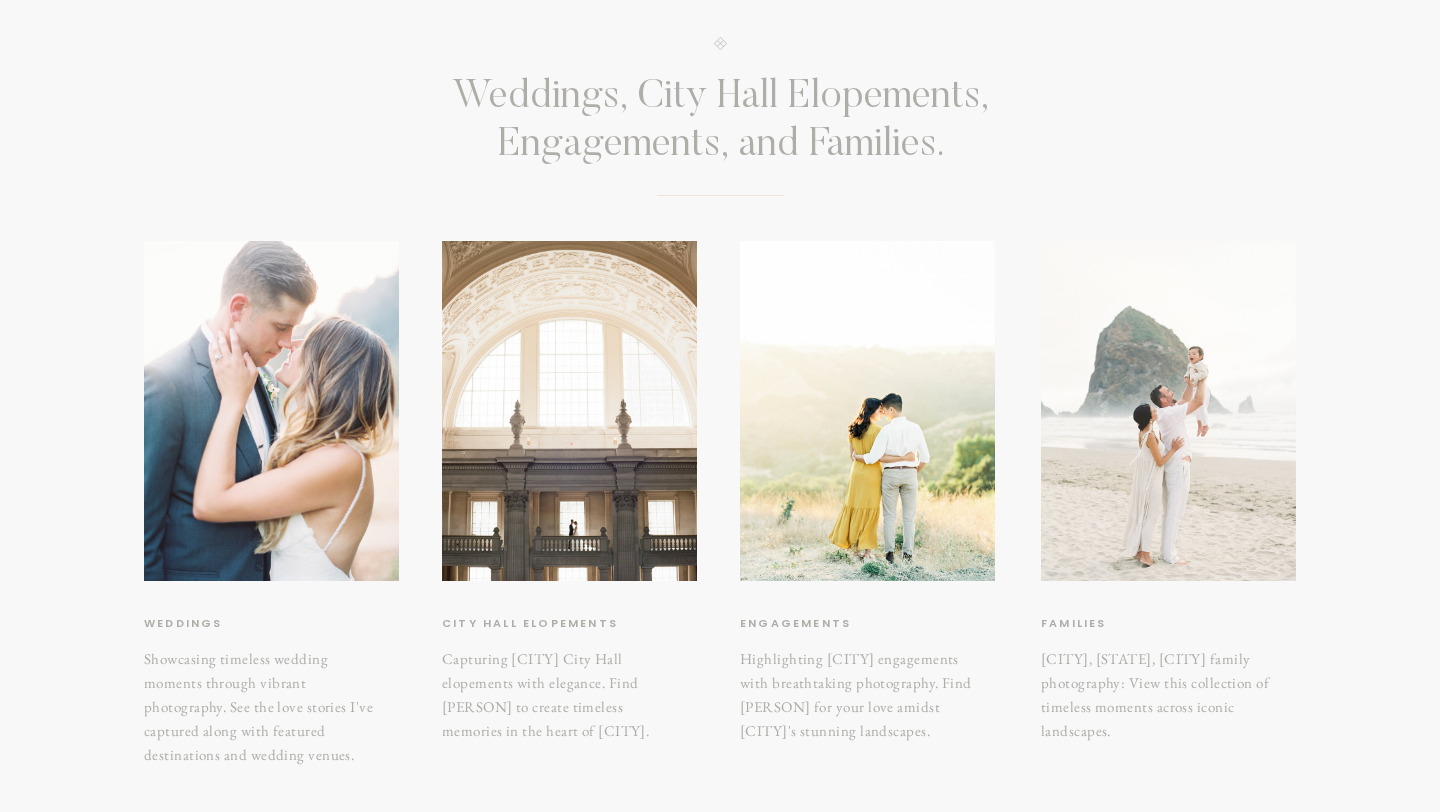 click at bounding box center (1168, 411) 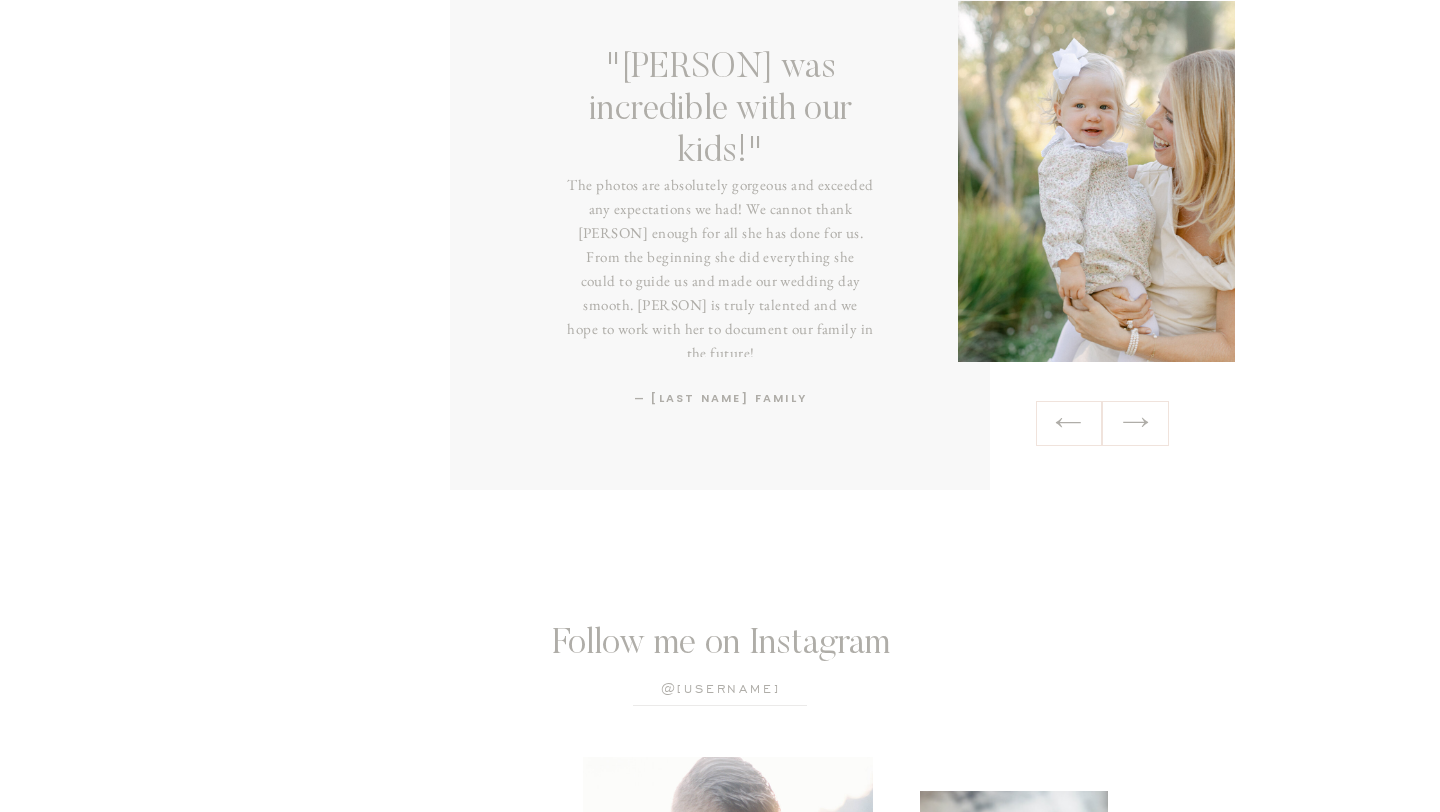 scroll, scrollTop: 3701, scrollLeft: 0, axis: vertical 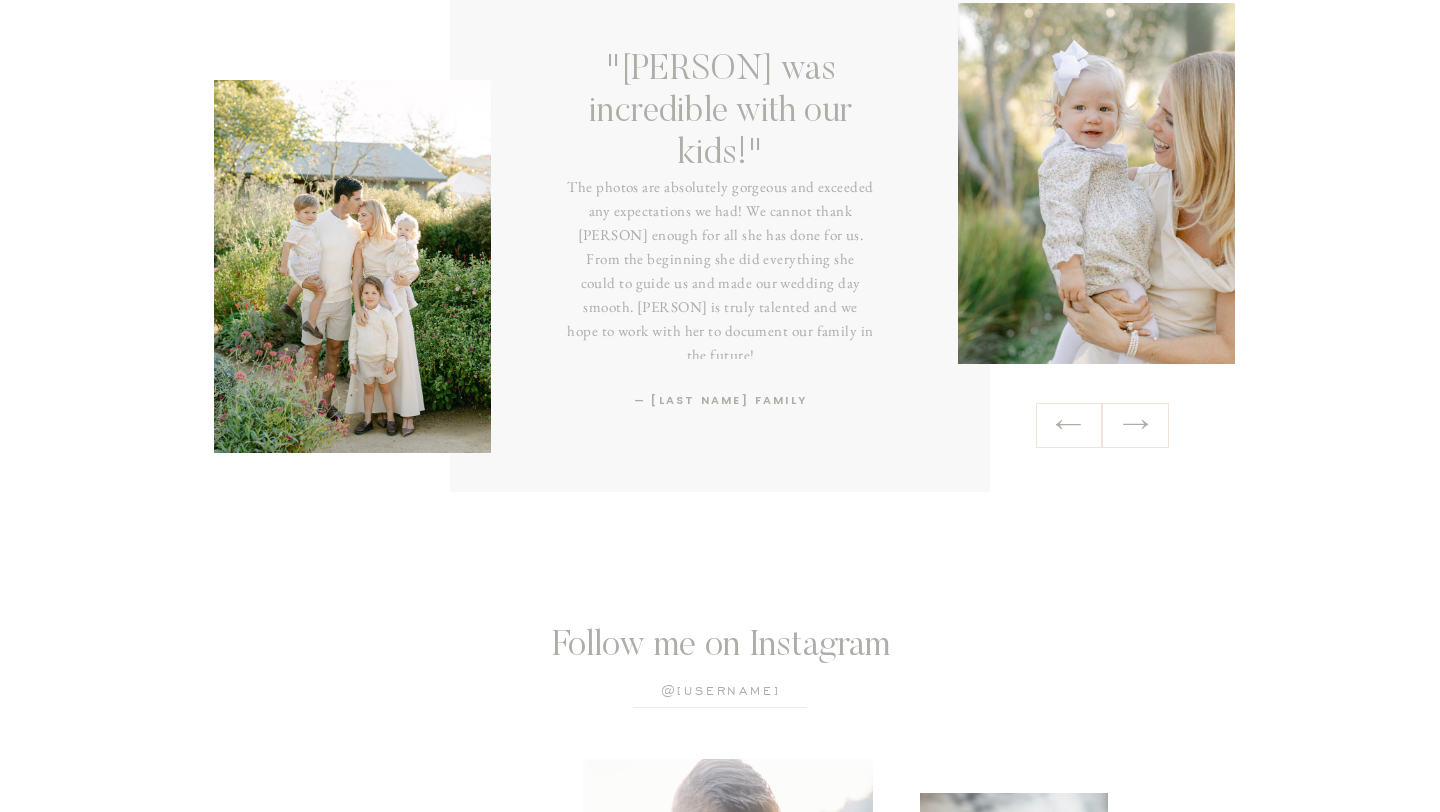click 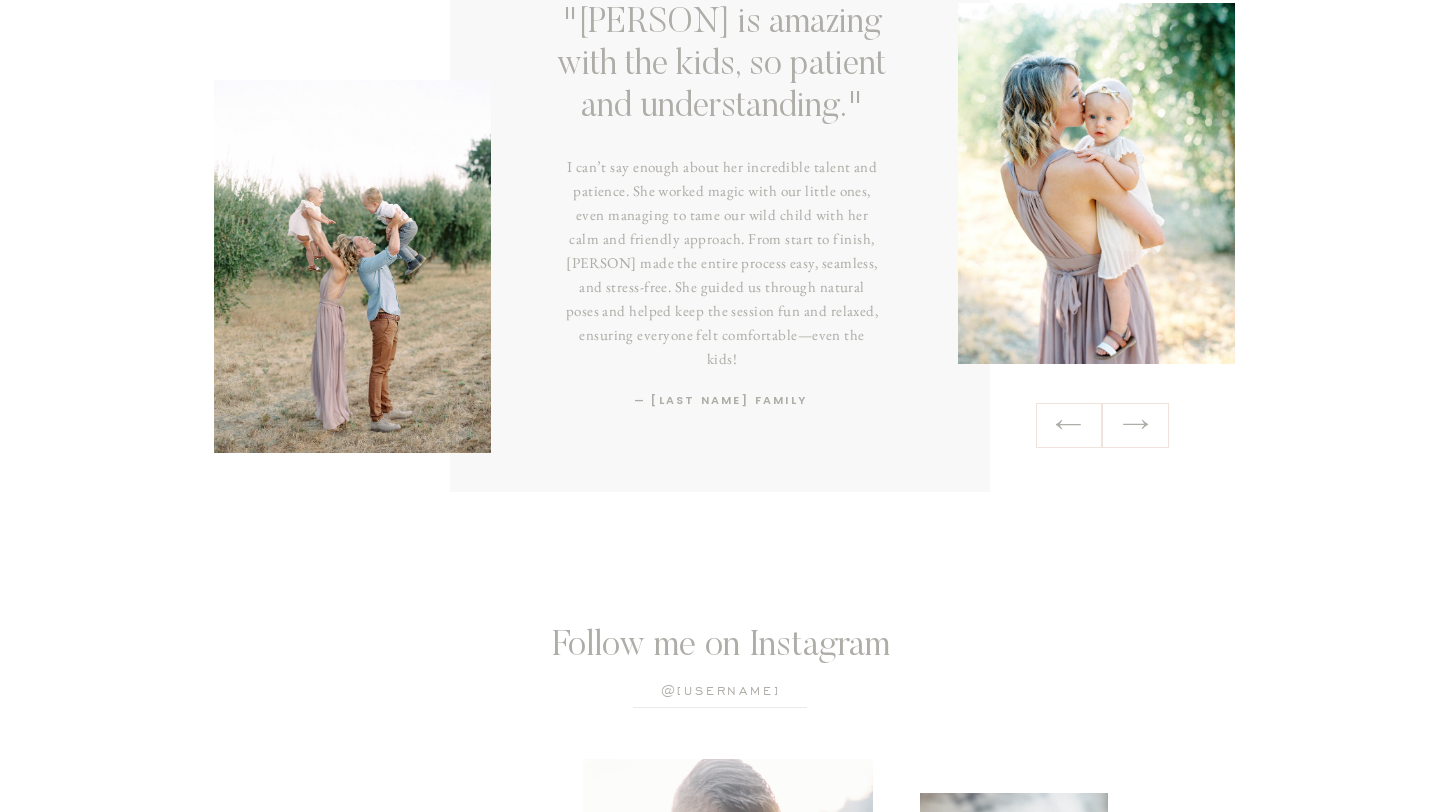 click 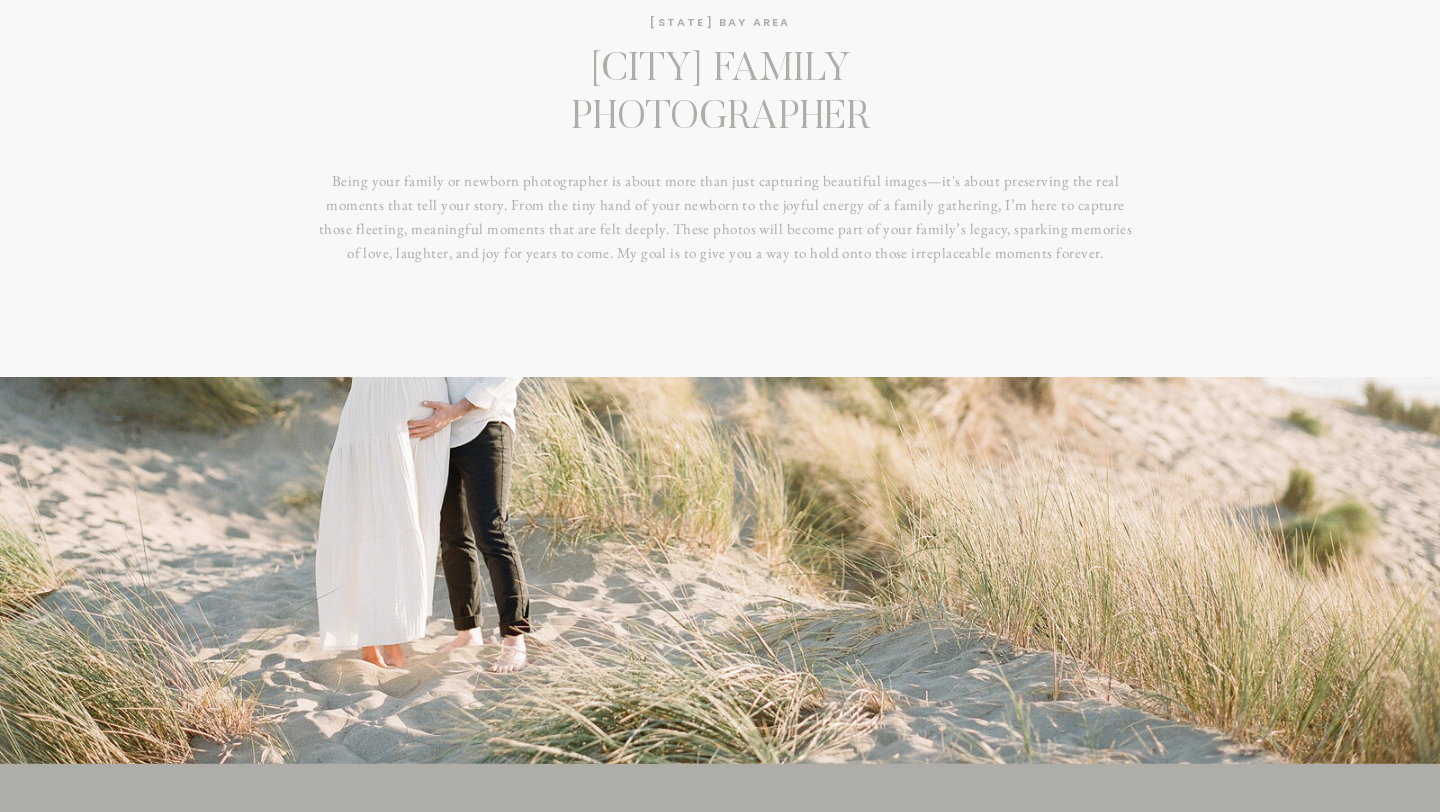 scroll, scrollTop: 0, scrollLeft: 0, axis: both 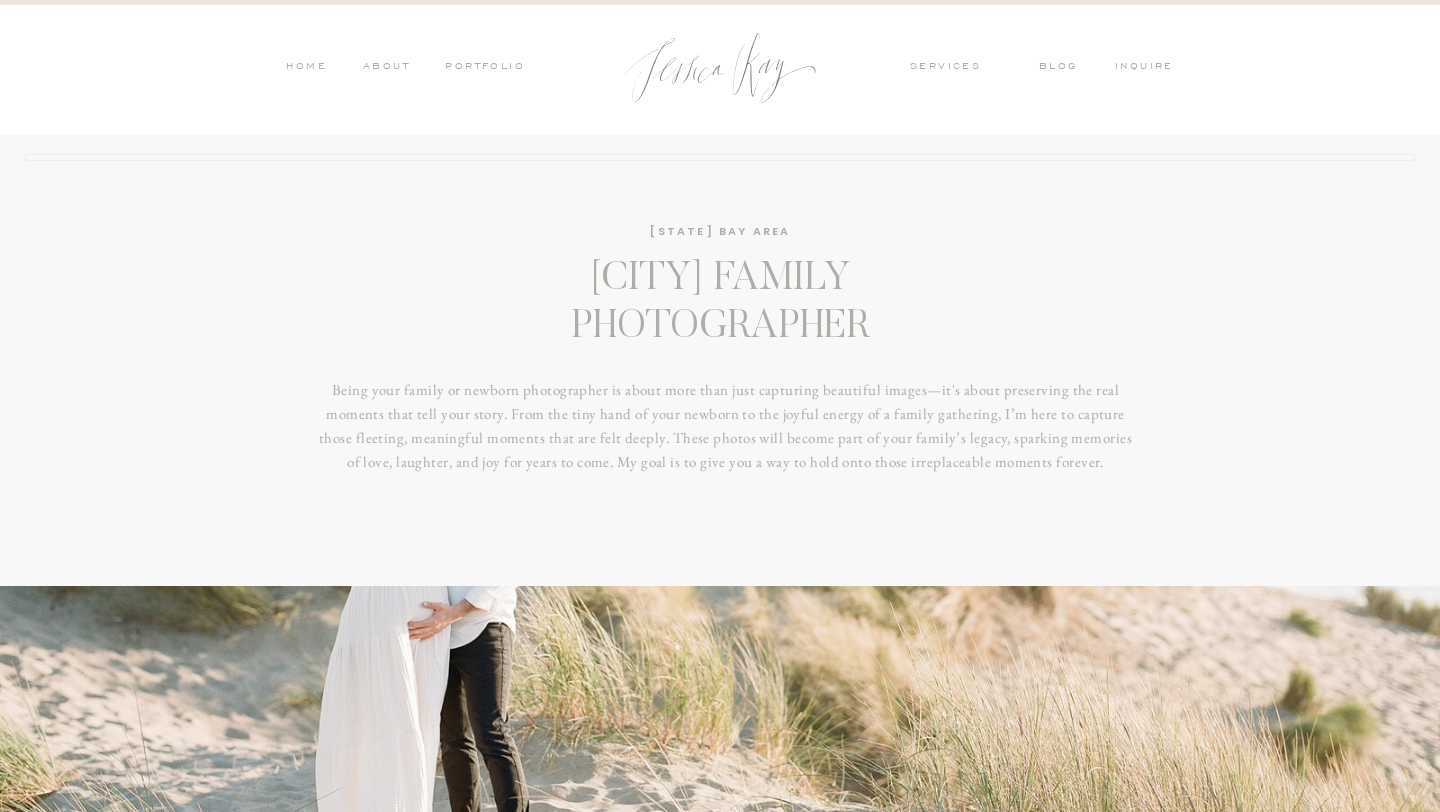 click on "inquire" at bounding box center [1149, 68] 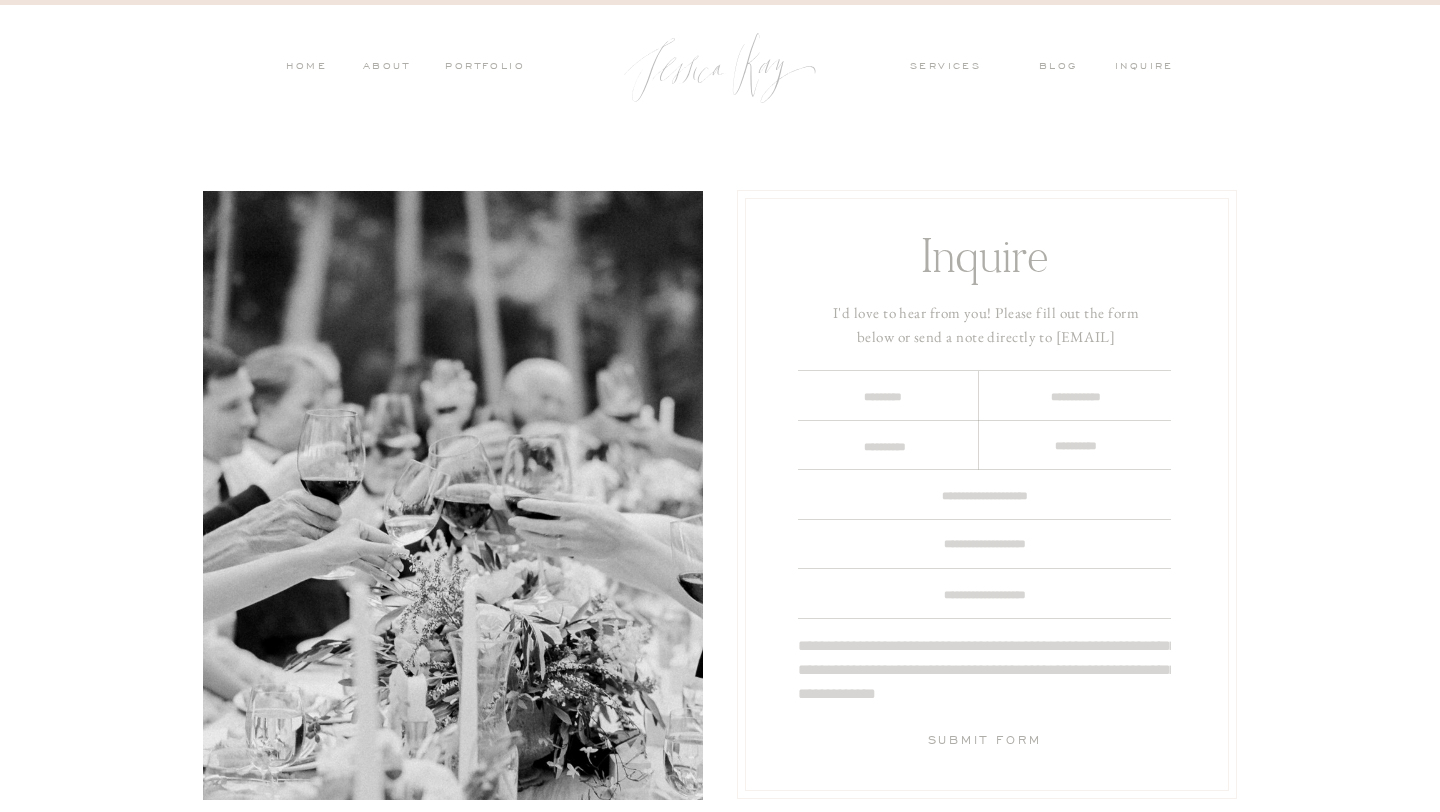 scroll, scrollTop: 0, scrollLeft: 0, axis: both 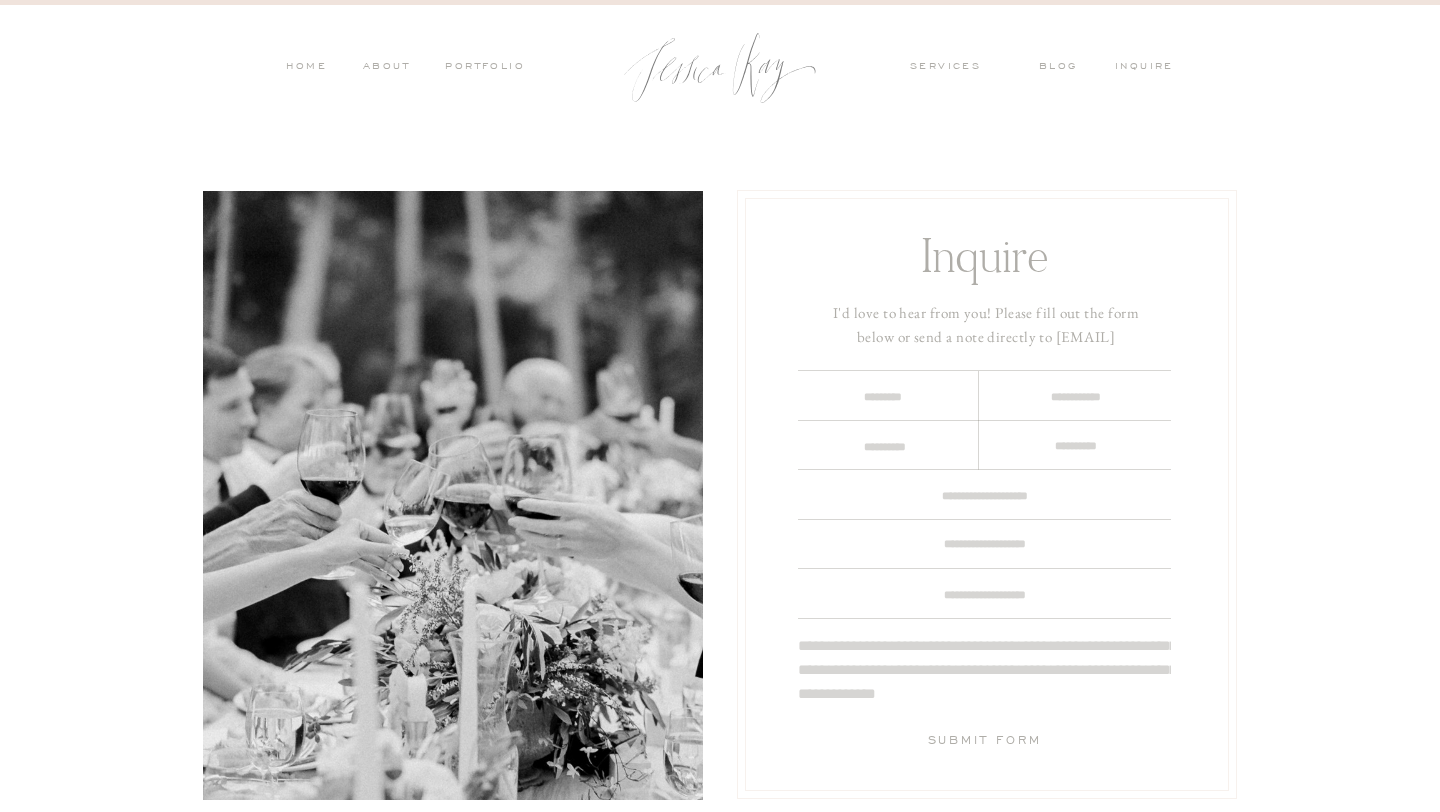 click on "services" at bounding box center [959, 68] 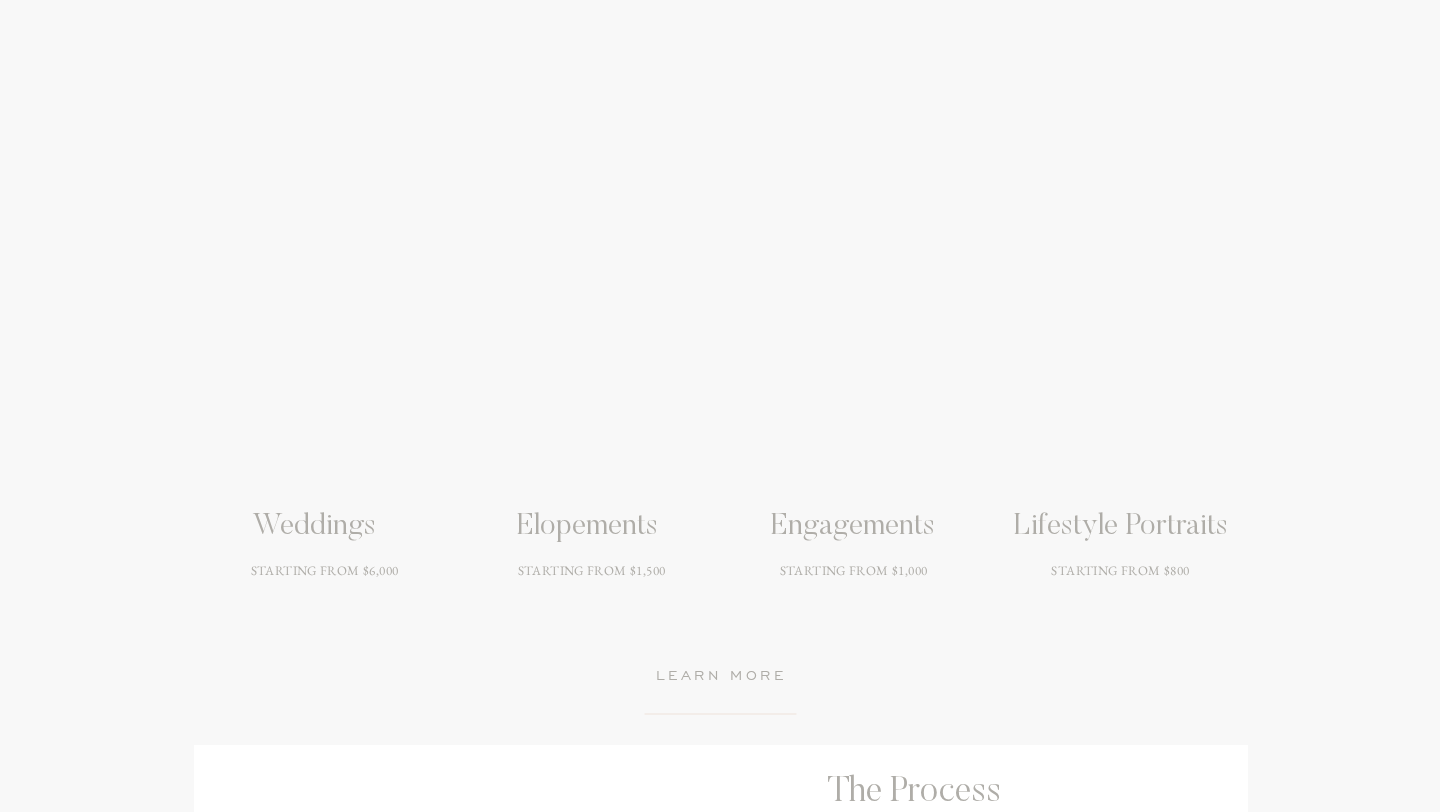 scroll, scrollTop: 2658, scrollLeft: 0, axis: vertical 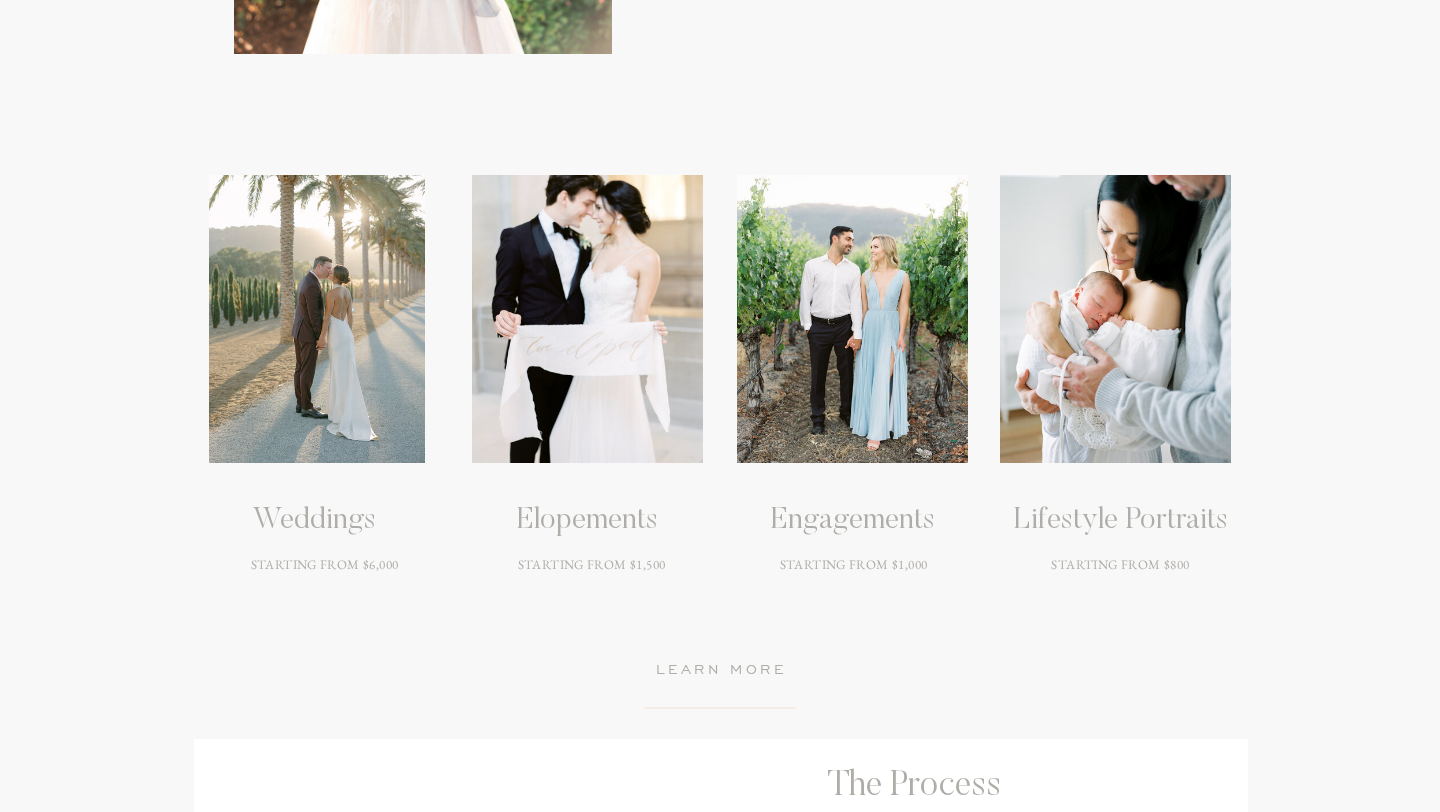 click at bounding box center [1115, 319] 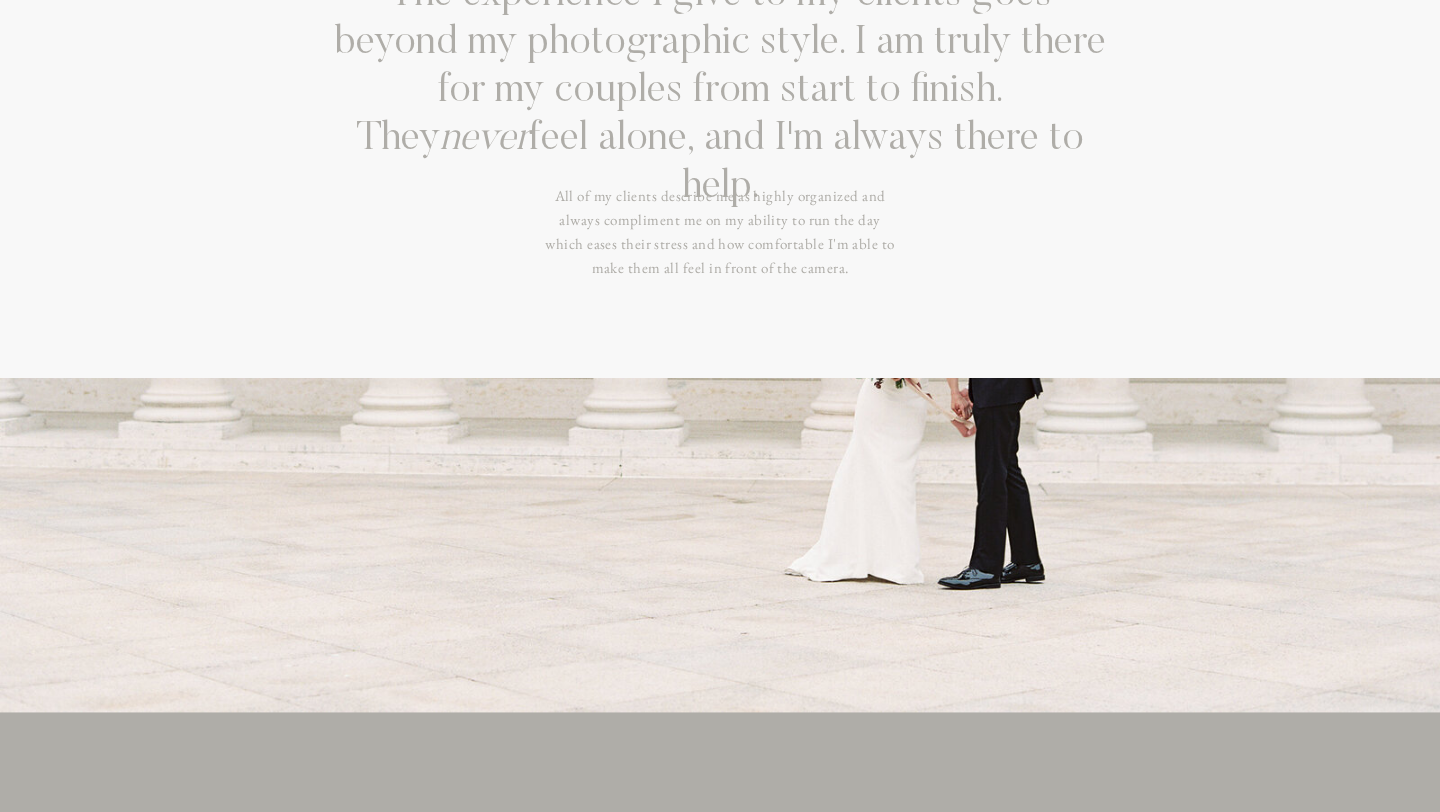 scroll, scrollTop: 0, scrollLeft: 0, axis: both 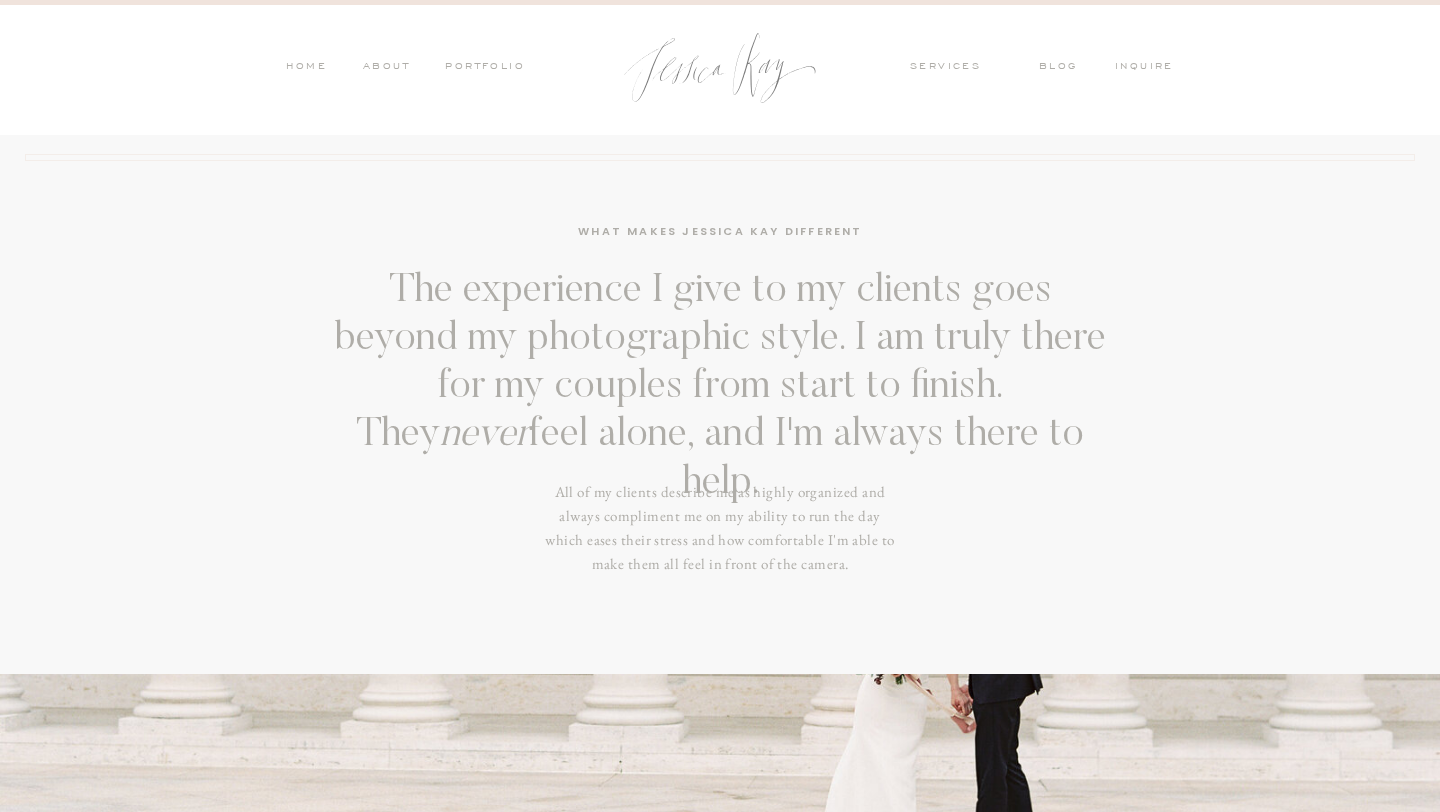 click on "ABOUT" at bounding box center (384, 68) 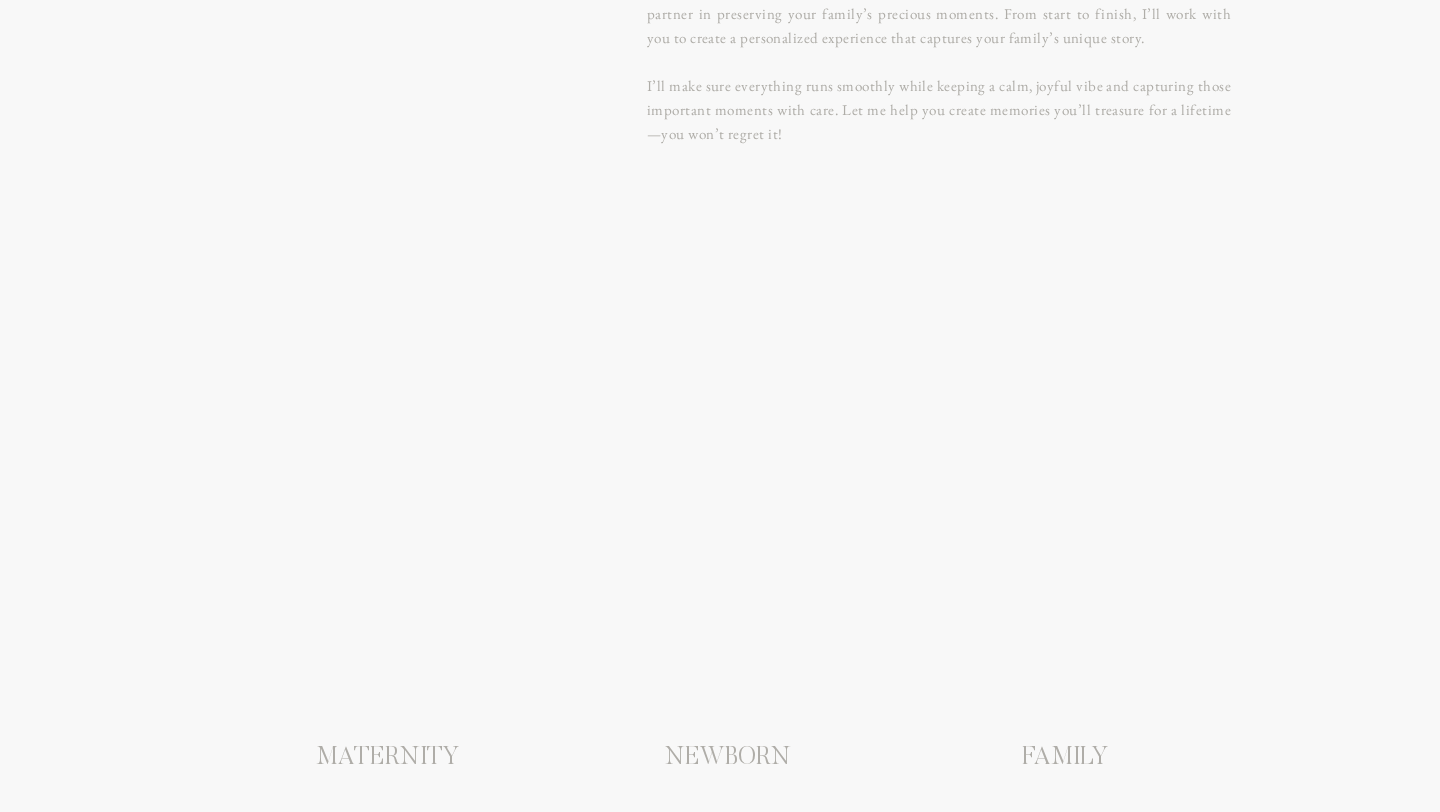 scroll, scrollTop: 1705, scrollLeft: 0, axis: vertical 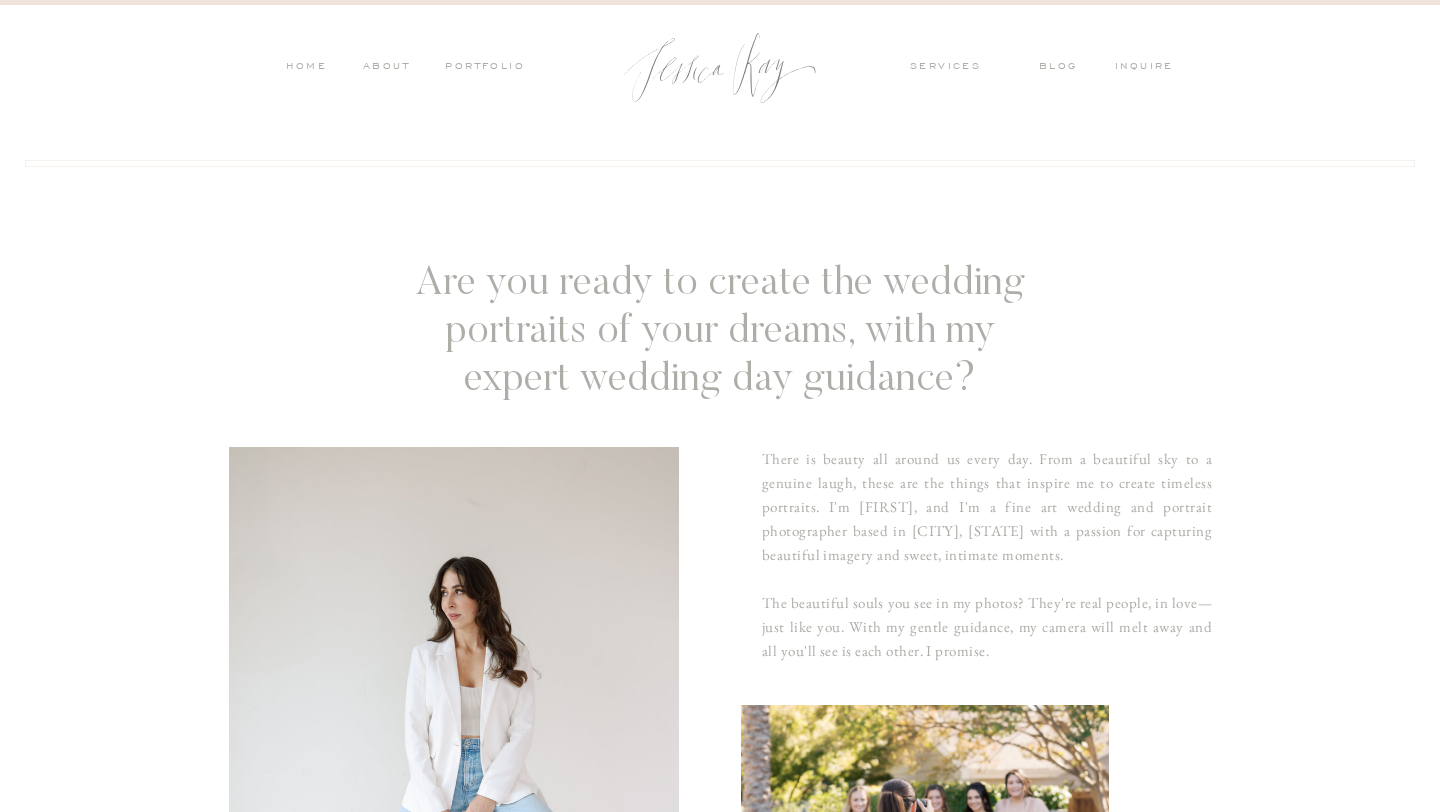 click on "PORTFOLIO" at bounding box center (483, 68) 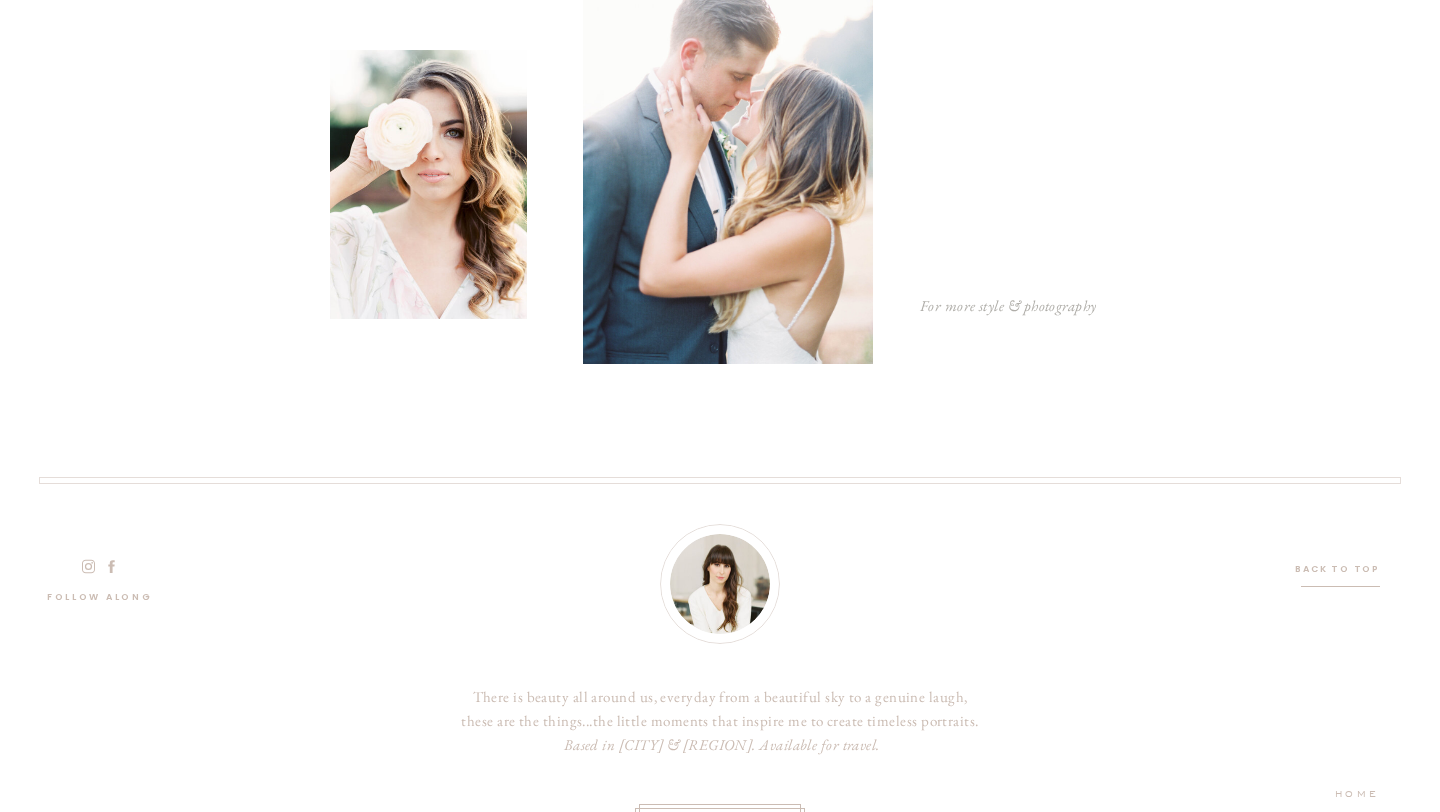 scroll, scrollTop: 3179, scrollLeft: 0, axis: vertical 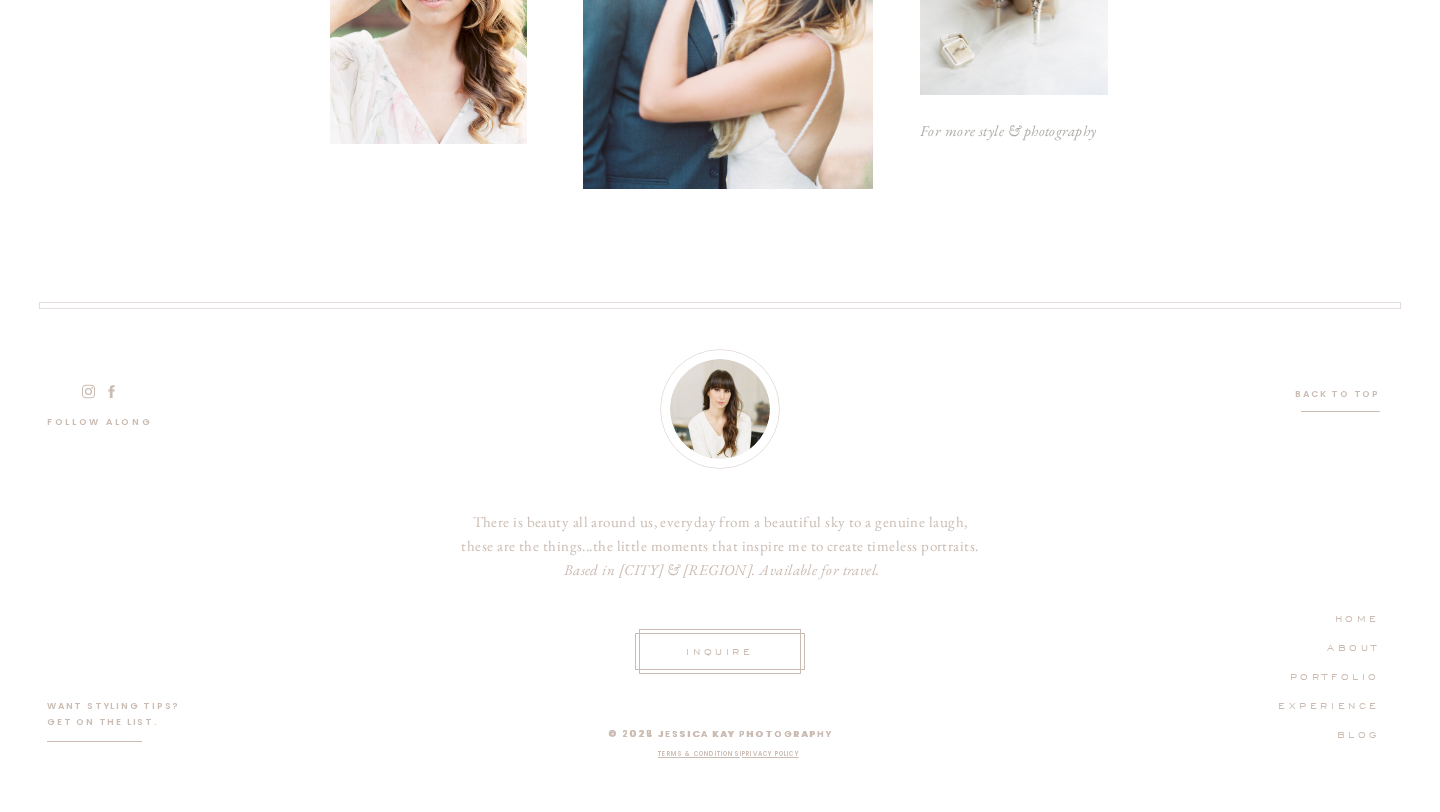 click 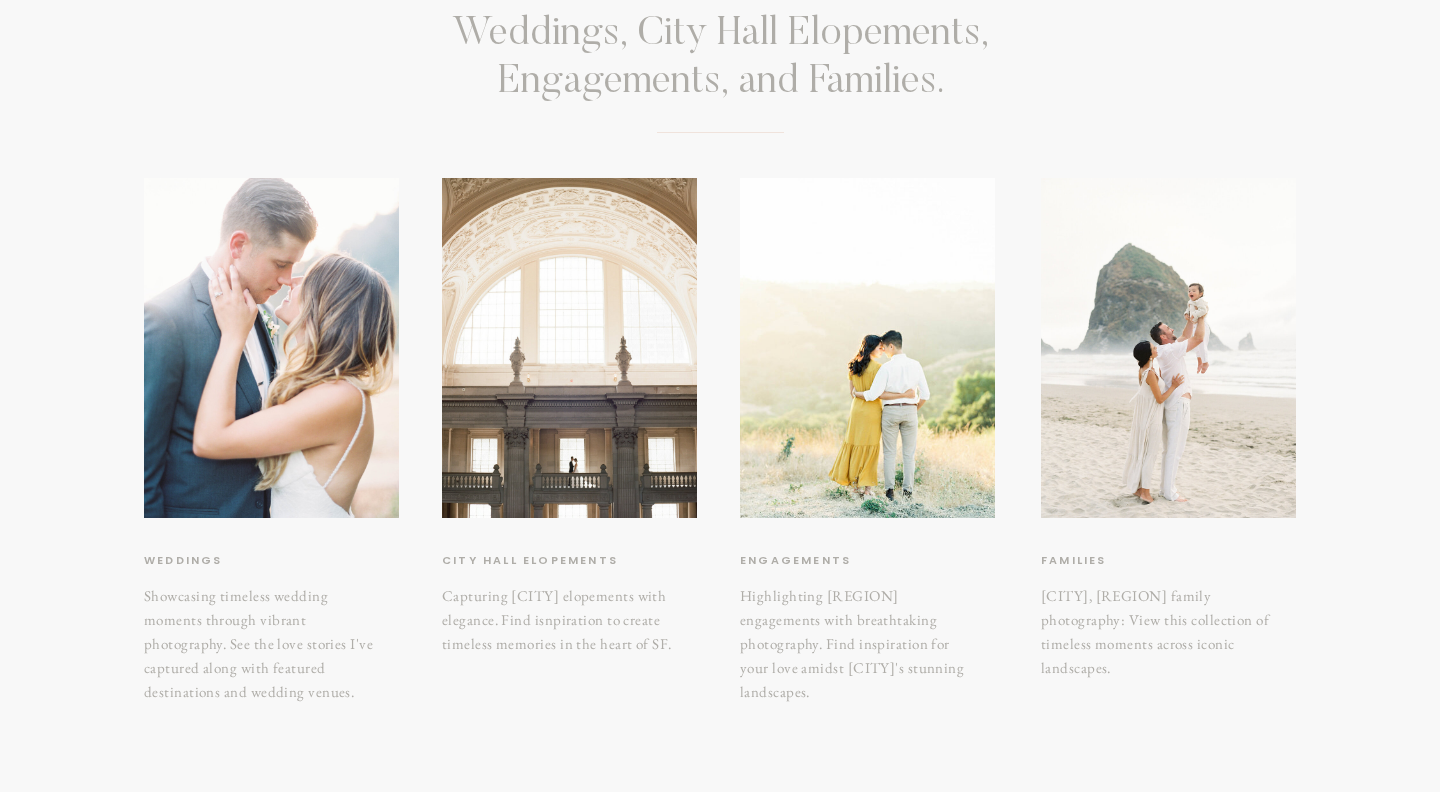 scroll, scrollTop: 187, scrollLeft: 0, axis: vertical 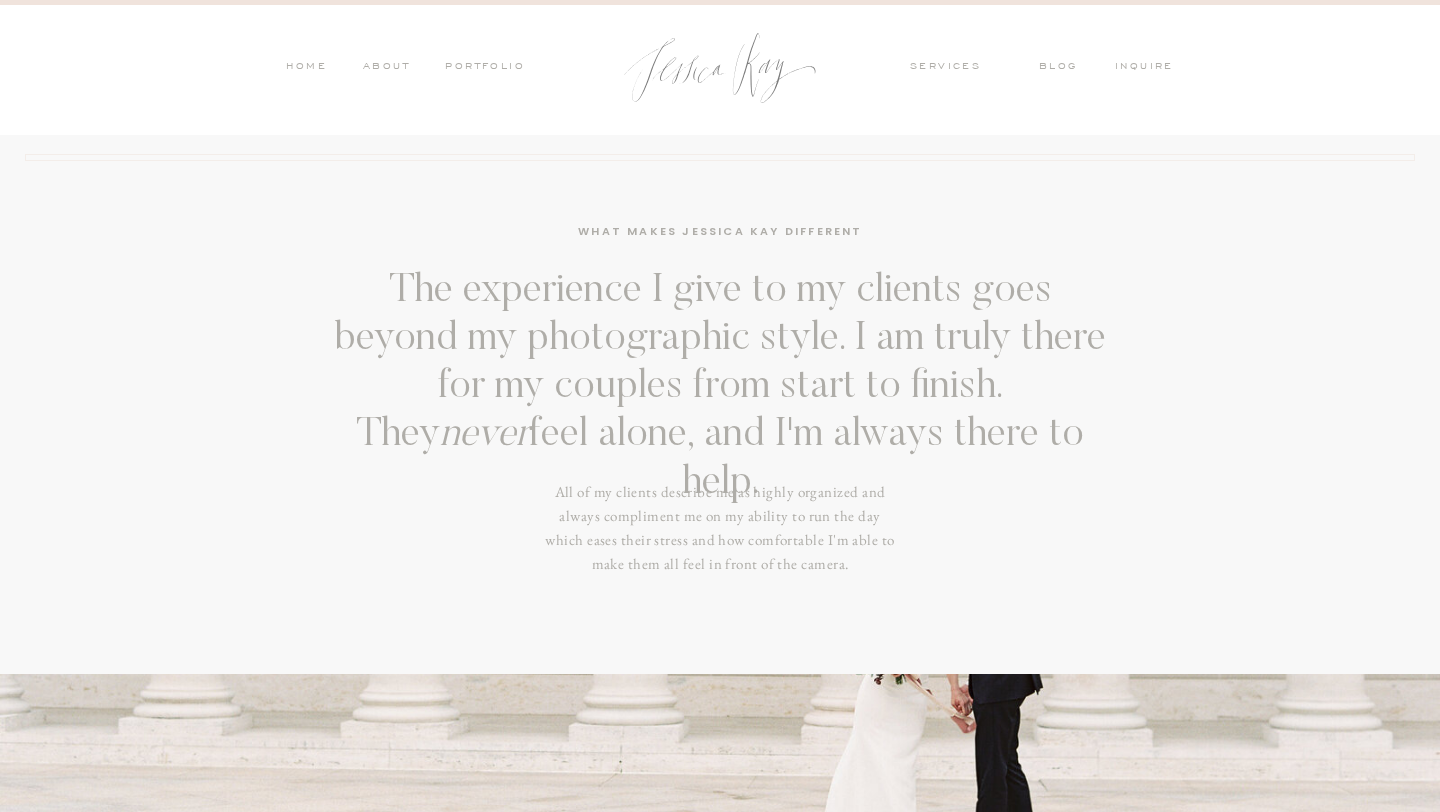 click at bounding box center [720, 68] 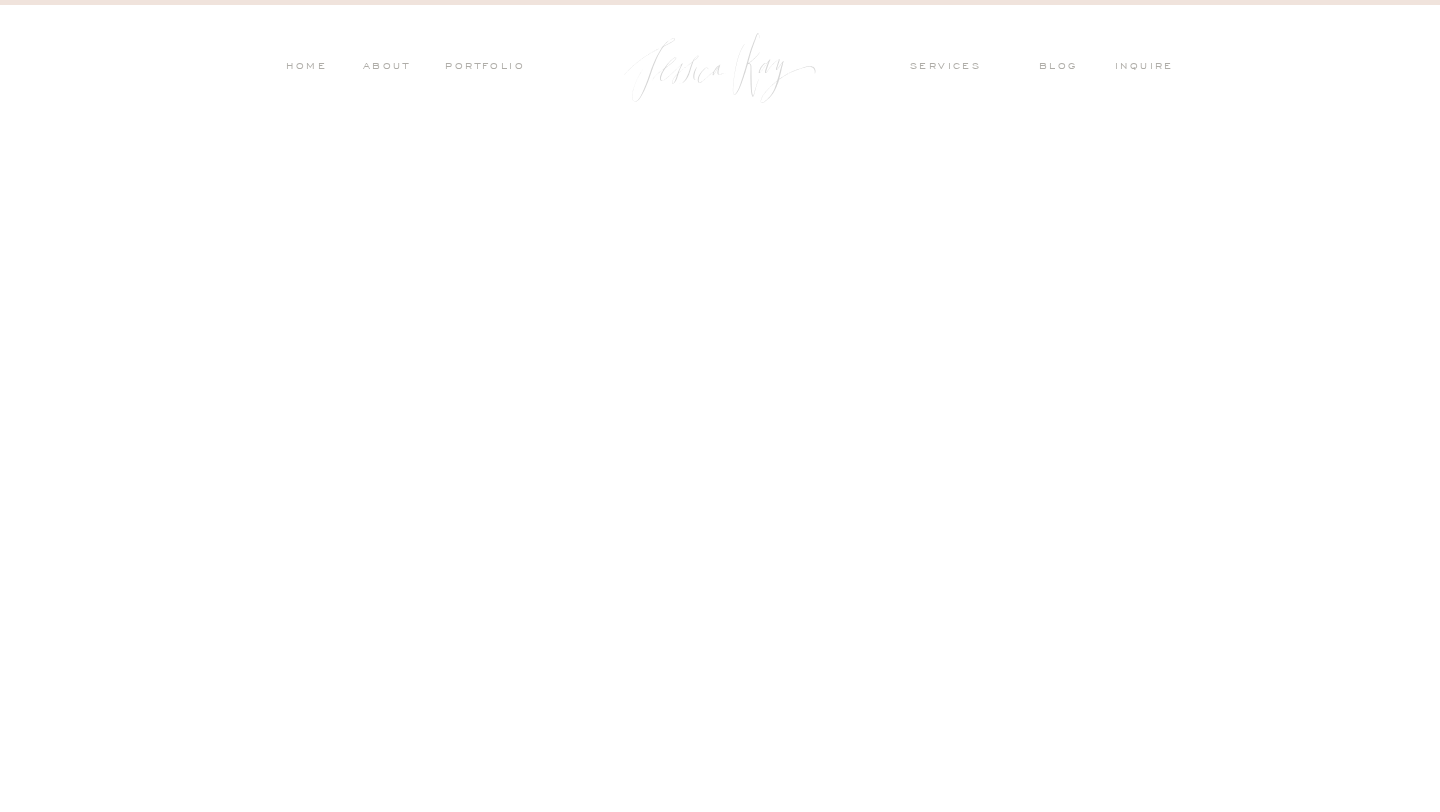 scroll, scrollTop: 0, scrollLeft: 0, axis: both 